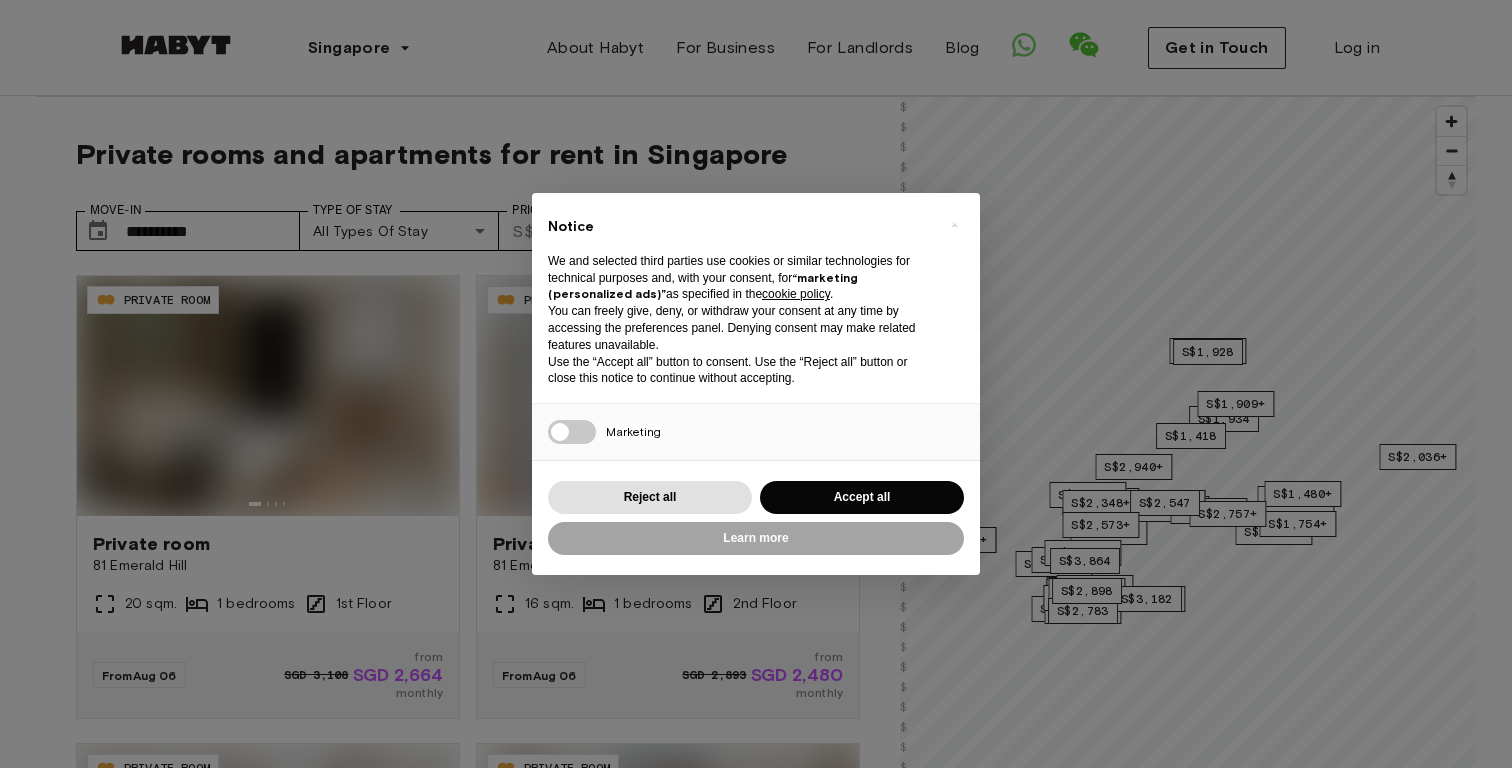 scroll, scrollTop: 0, scrollLeft: 0, axis: both 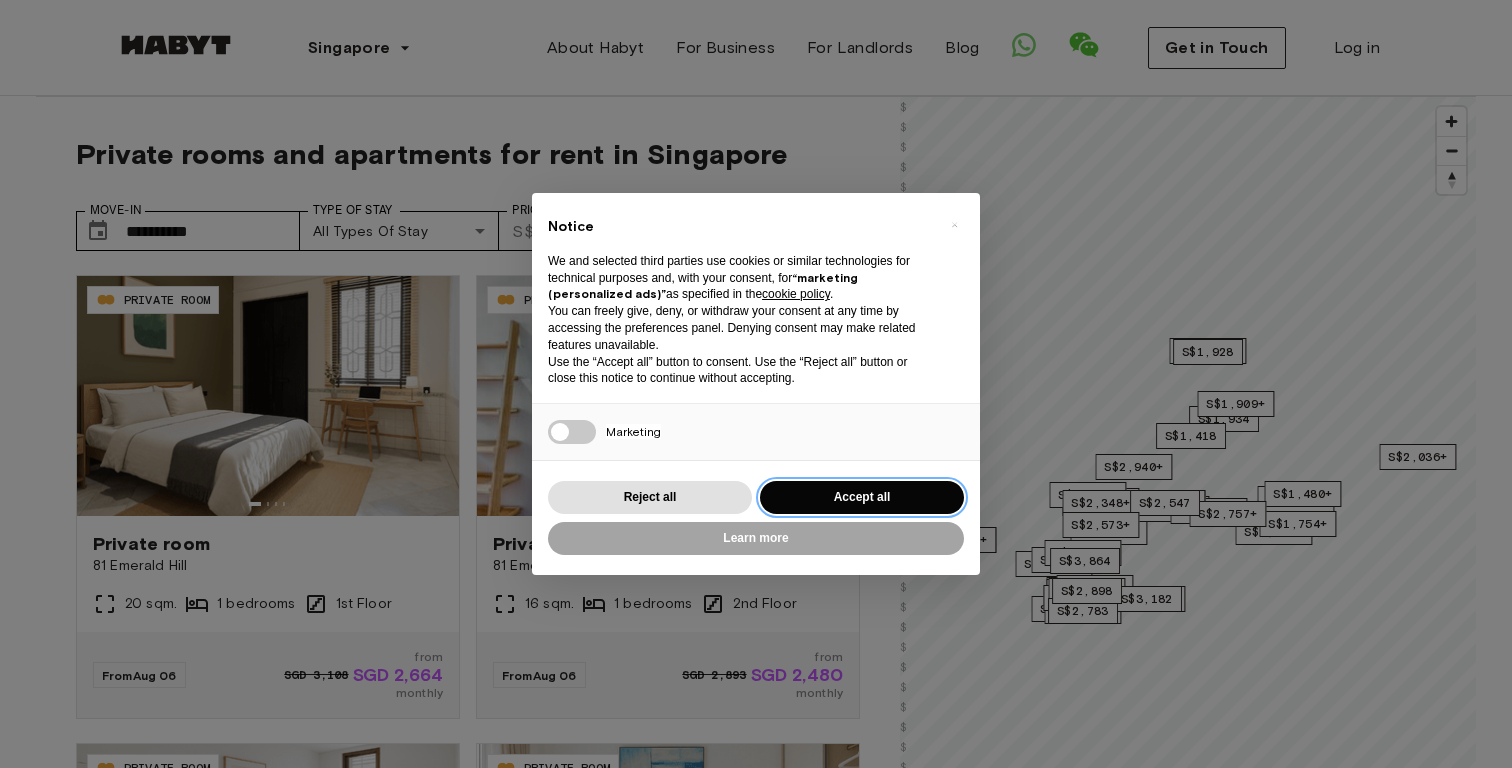 click on "Accept all" at bounding box center [862, 497] 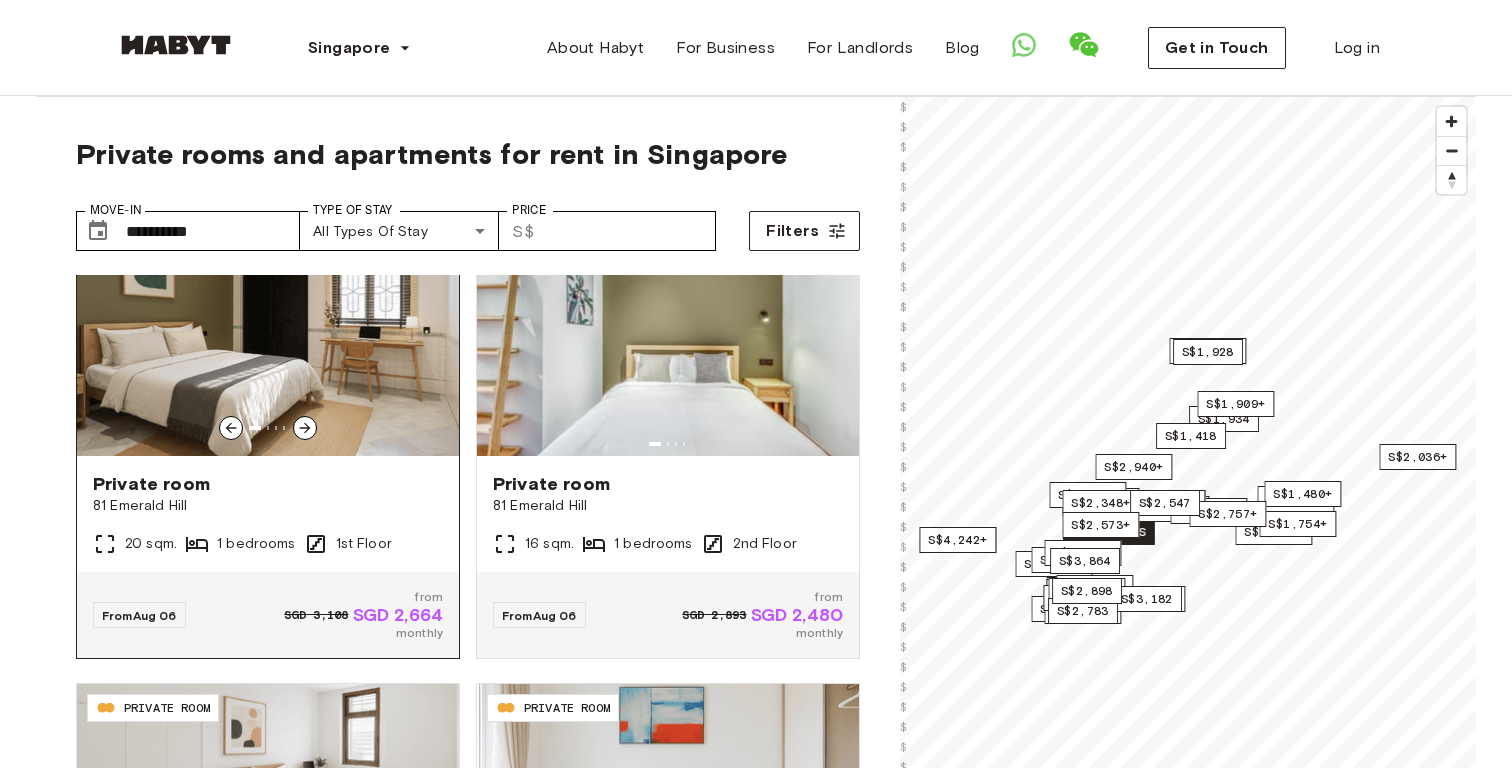 scroll, scrollTop: 45, scrollLeft: 0, axis: vertical 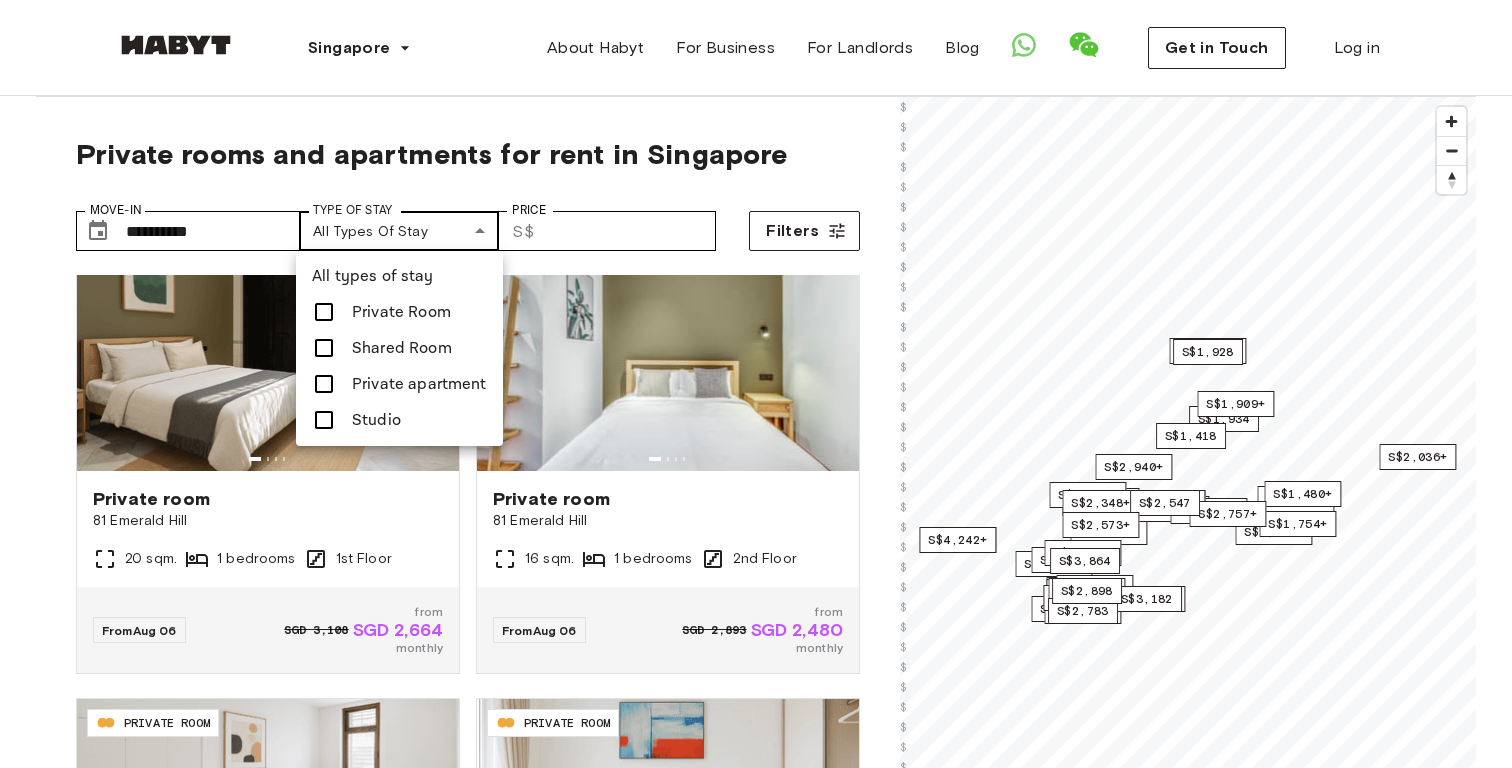 click on "Singapore Europe Amsterdam Berlin Frankfurt Hamburg Lisbon Madrid Milan Modena Paris Turin Munich Rotterdam Stuttgart Dusseldorf Cologne Zurich The Hague Graz Brussels Leipzig Asia Hong Kong Singapore Seoul Phuket Tokyo About Habyt For Business For Landlords Blog Get in Touch Log in Private rooms and apartments for rent in Singapore Move-In ​​[PHONE] Move-In Type of Stay All types of stay Type of Stay Price ​​S$ Price Filters SG-01-021-003-01 PRIVATE ROOM Private room 81 Emerald Hill 20 sqm. 1 bedrooms 1st Floor From Aug 06 SGD 3,108 from SGD 2,664 monthly SG-01-021-008-01 PRIVATE ROOM Private room 81 Emerald Hill 16 sqm. 1 bedrooms 2nd Floor From Aug 06 SGD 2,893 from SGD 2,480 monthly SG-01-001-018-02 PRIVATE ROOM Private room 16 Hamilton Road 14 sqm. 2 bedrooms 3rd Floor From Aug 06 from SGD 2,321 monthly SG-01-073-008-02 PRIVATE ROOM Private room 6 Marina Boulevard 3 mins to DT MRT 8 sqm. 4 bedrooms 40th Floor From Aug 06 SGD 2,547 from SGD 2,183 monthly SG-01-100-001-003 PRIVATE ROOM" at bounding box center [756, 2329] 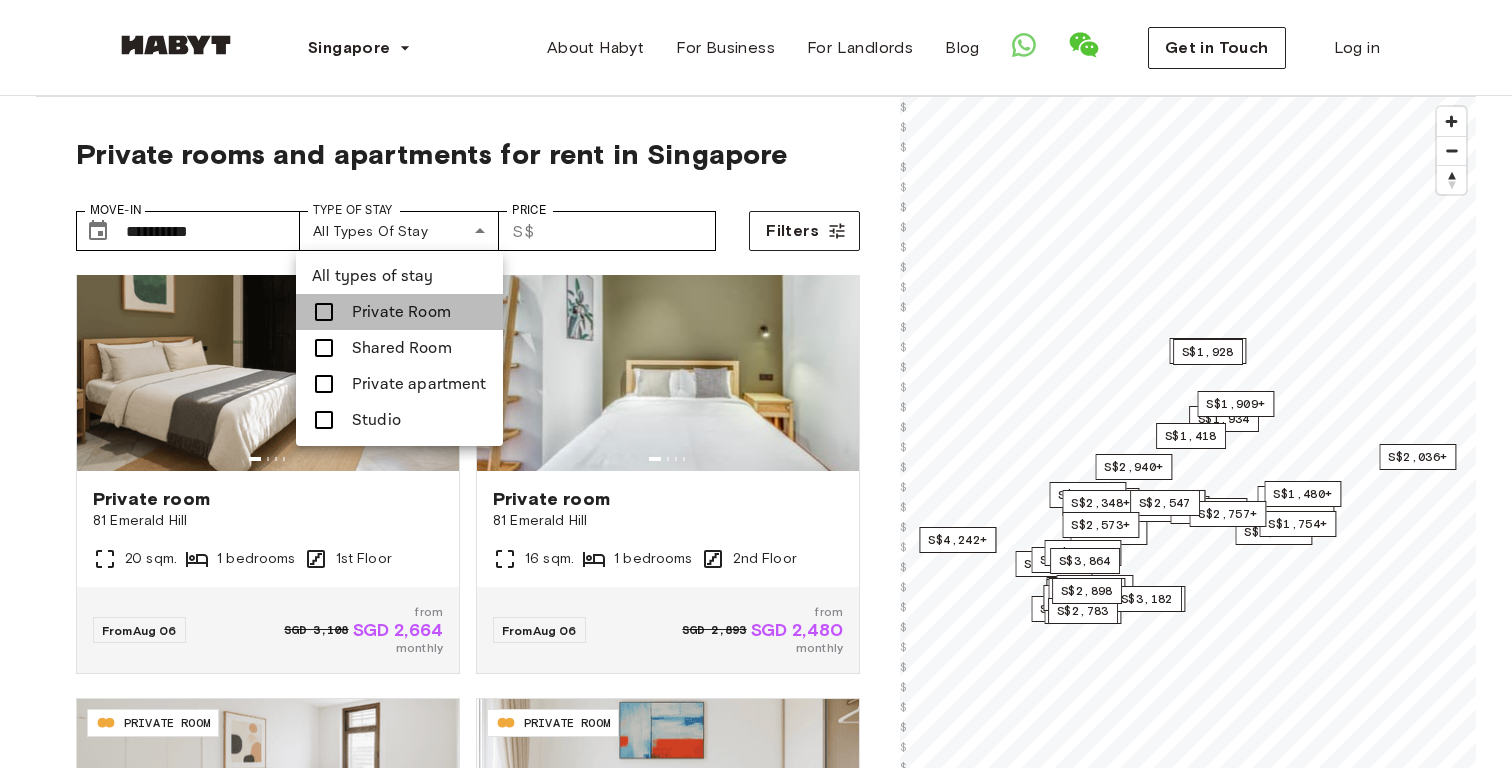 click on "Private Room" at bounding box center (399, 312) 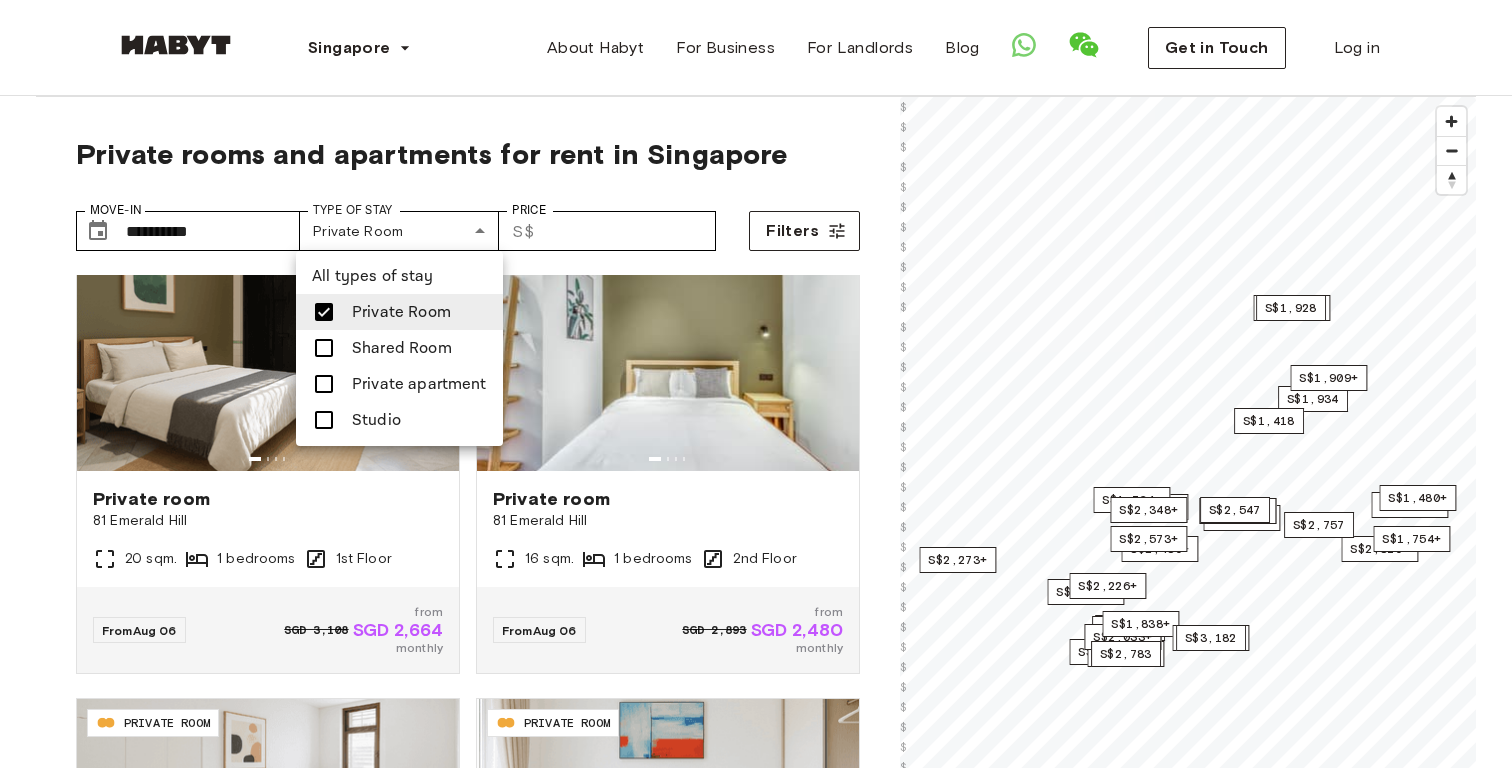 click at bounding box center (756, 384) 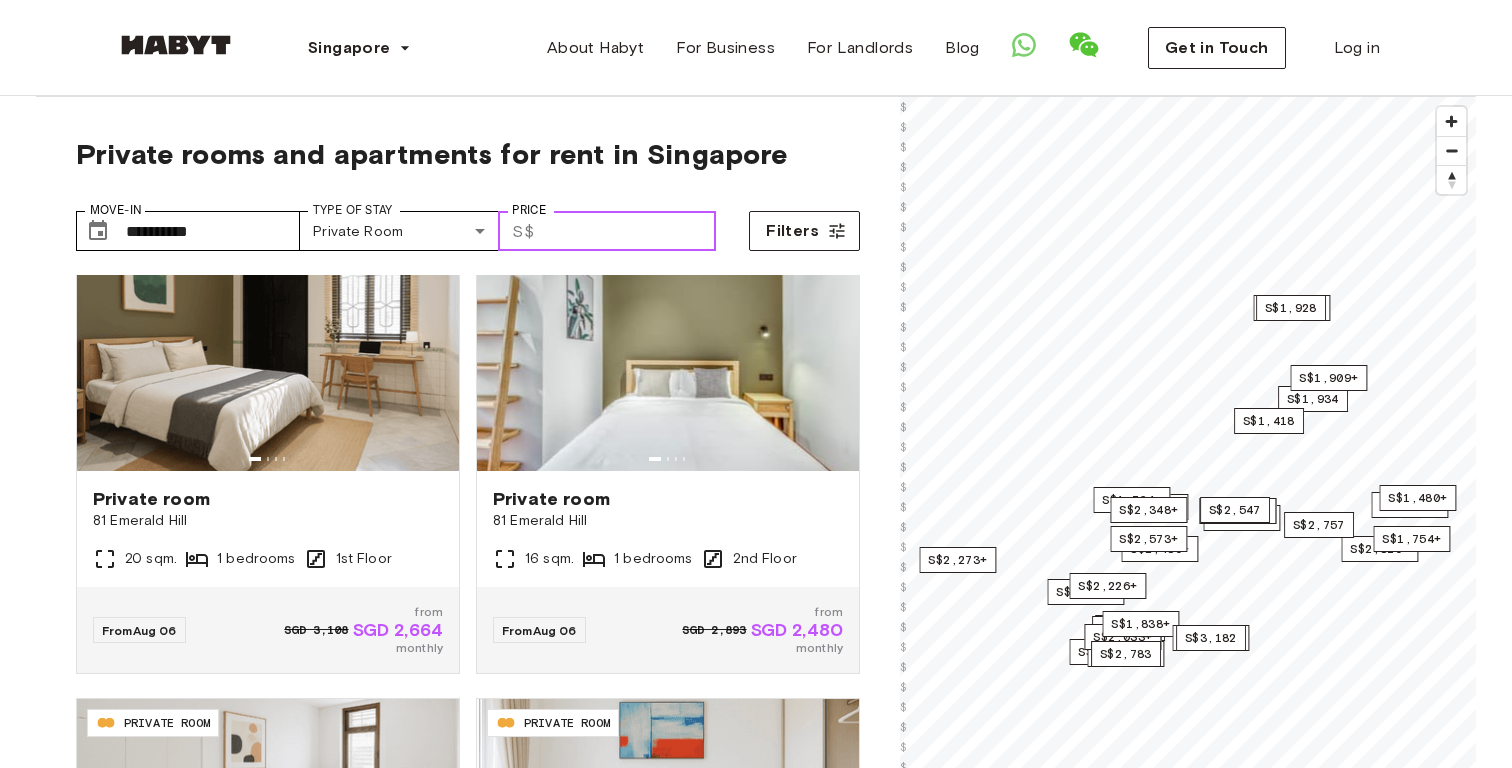 click on "Price" at bounding box center [629, 231] 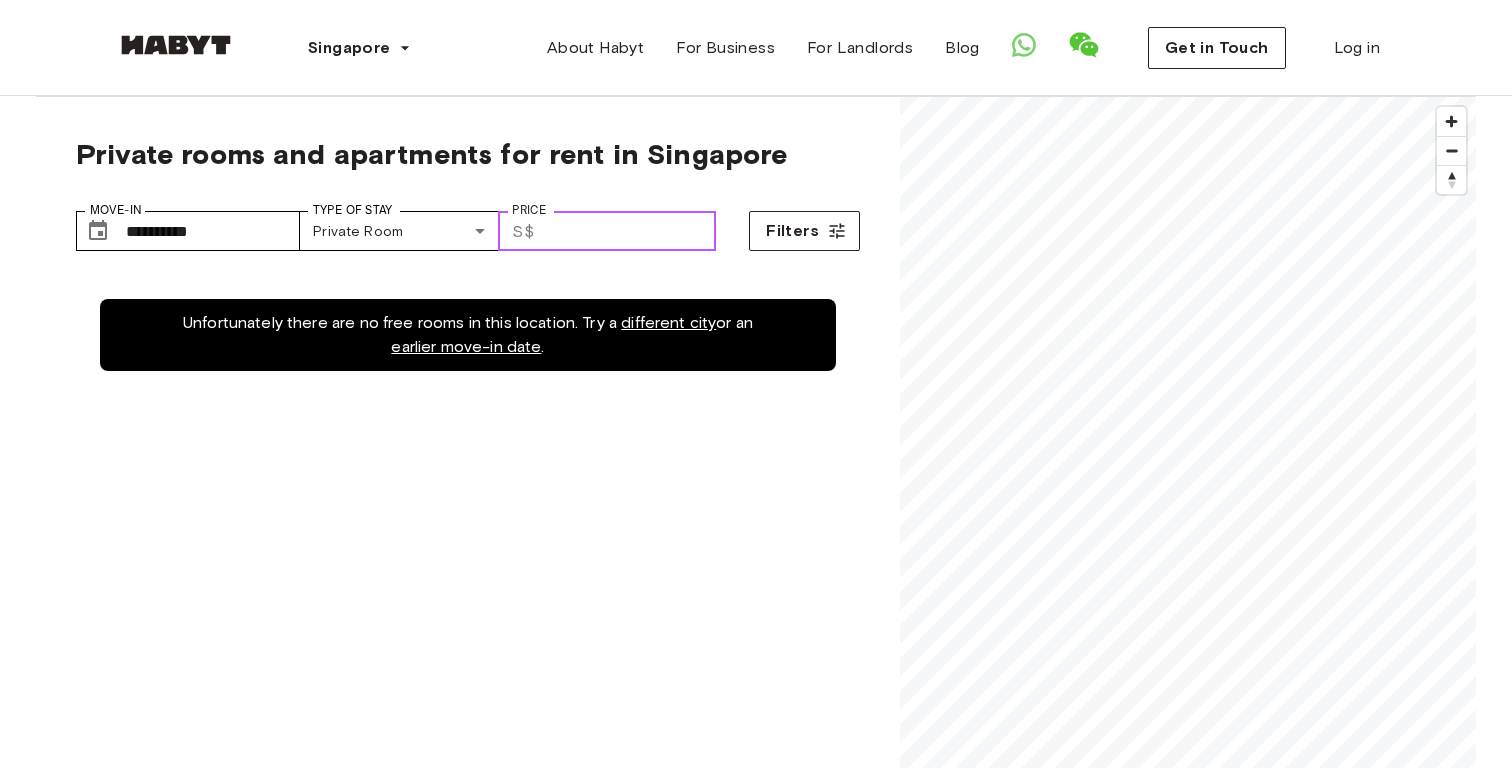 scroll, scrollTop: 0, scrollLeft: 0, axis: both 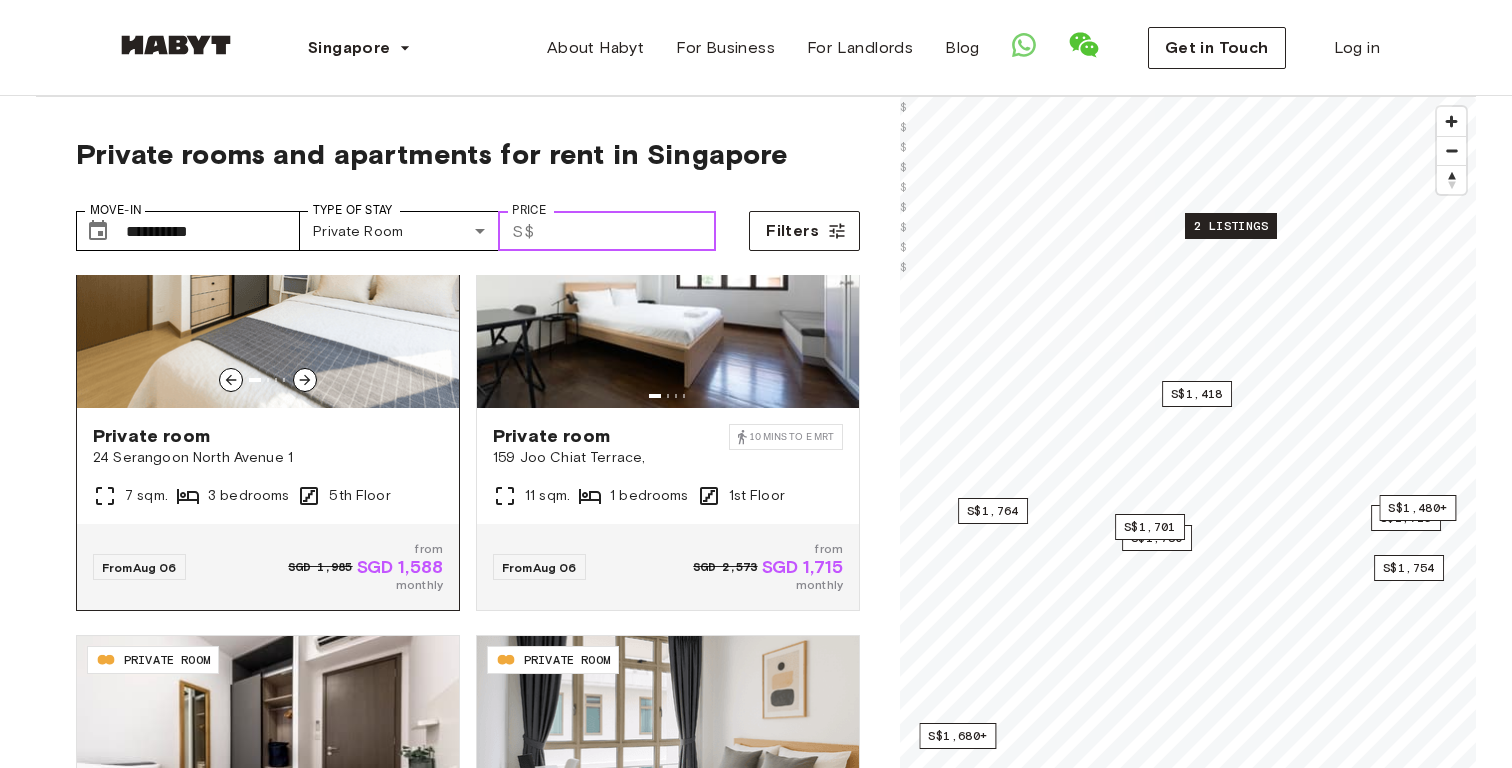 type on "****" 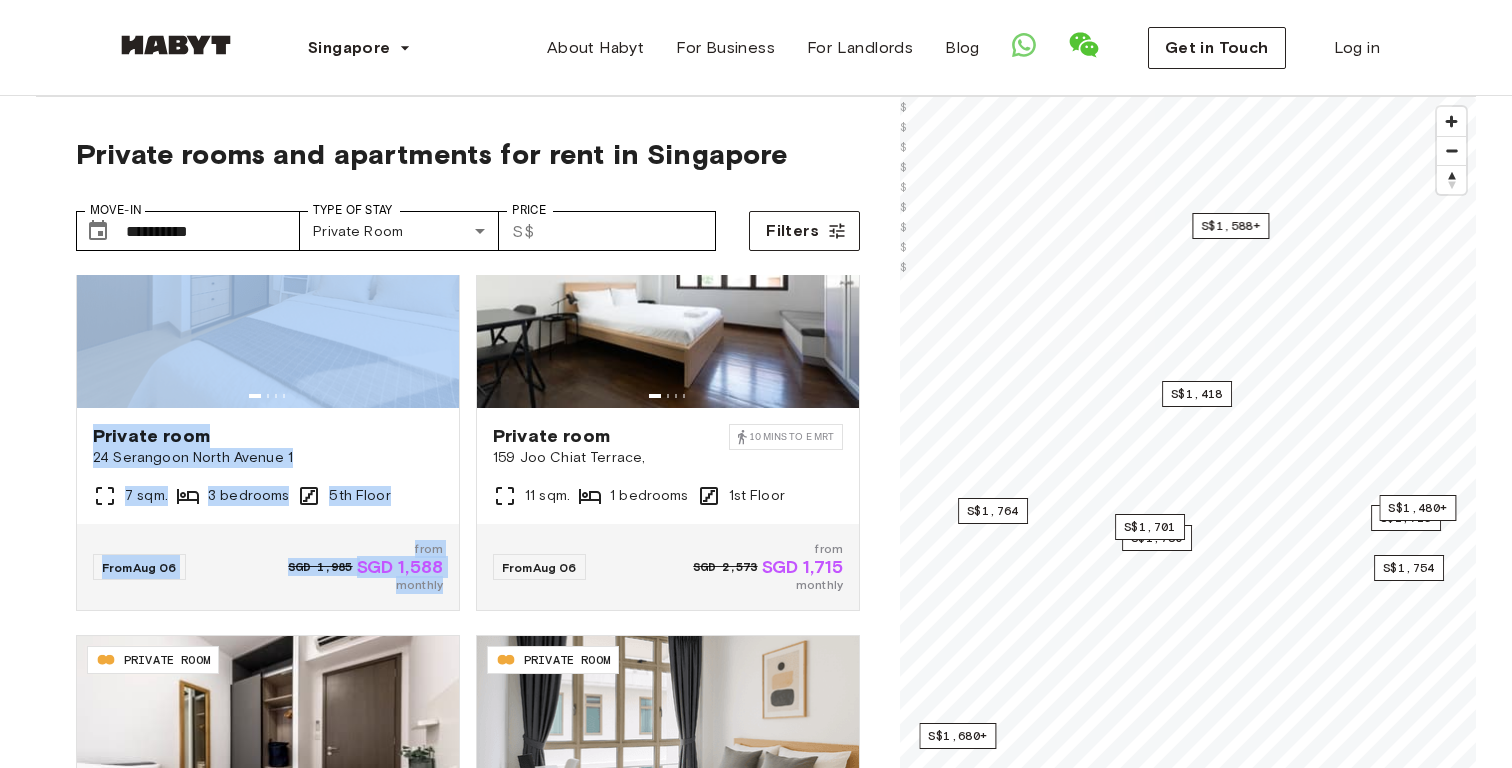 click on "Private rooms and apartments for rent in Singapore Move-In ​​[PHONE] Move-In Type of Stay Private Room [PHONE] Type of Stay Price ​​S$ [PRICE] Price Filters SG-01-100-001-002 PRIVATE ROOM Private room 24 Serangoon North Avenue 1 7 sqm. 3 bedrooms 5th Floor From Aug 06 SGD 1,985 from SGD 1,588 monthly SG-01-102-001-004 PRIVATE ROOM Private room 159 Joo Chiat Terrace, 10 mins to E MRT 11 sqm. 1 bedrooms 1st Floor From Aug 06 SGD 2,573 from SGD 1,715 monthly SG-01-001-001-04 PRIVATE ROOM Private room 16 Hamilton Road 10 sqm. 4 bedrooms 2nd Floor From Oct 01 SGD 1,817 from SGD 1,730 monthly SG-01-027-006-02 PRIVATE ROOM Private room 467D Joo Chiat Road 19 sqm. 3 bedrooms 2nd Floor From Oct 01 from SGD 1,754 monthly SG-01-029-007-01 PRIVATE ROOM Private room 10 Lorong G Telok Kurau 9 mins to Eunos MRT 8 sqm. 4 bedrooms 5th Floor From Oct 01 from" at bounding box center (756, 1910) 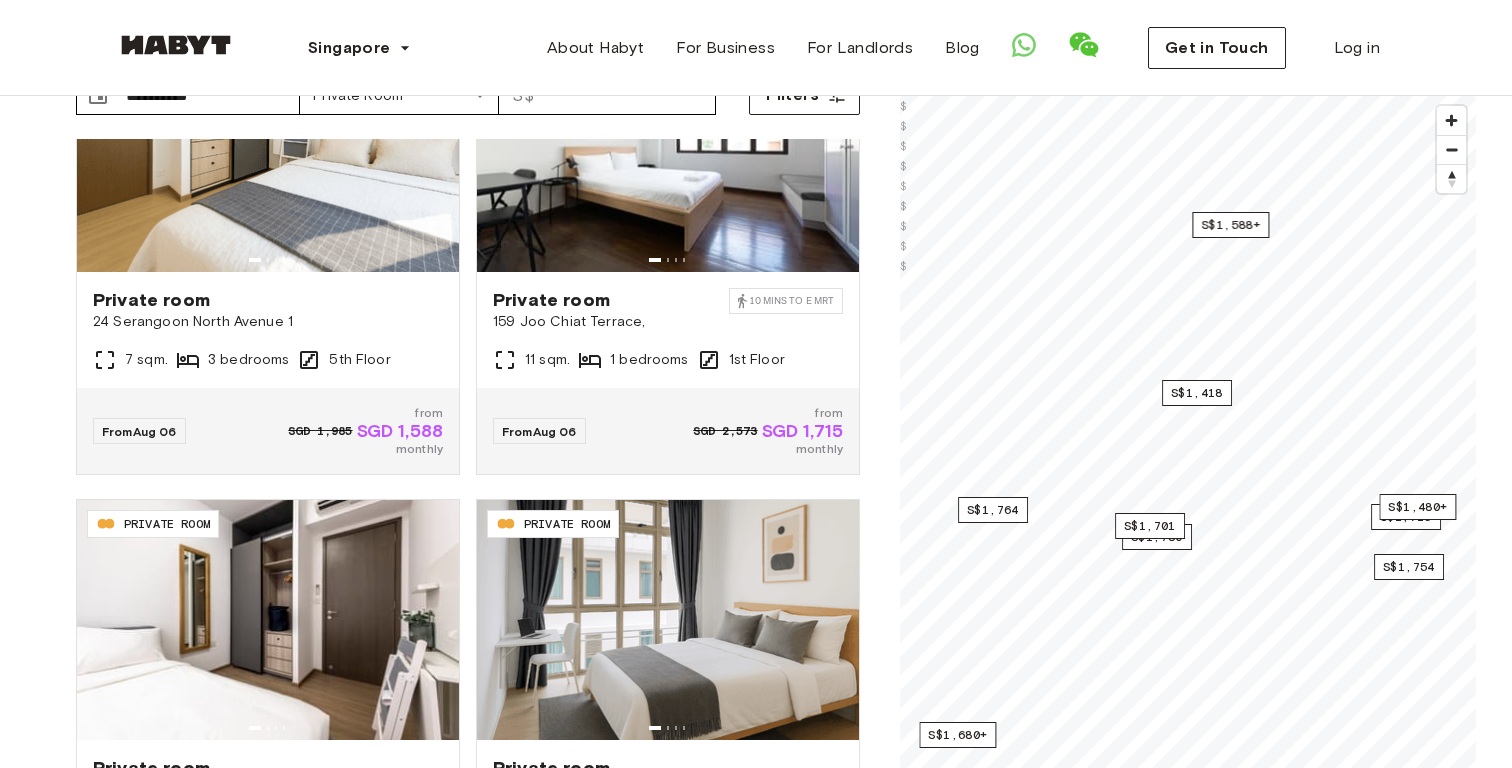 scroll, scrollTop: 0, scrollLeft: 0, axis: both 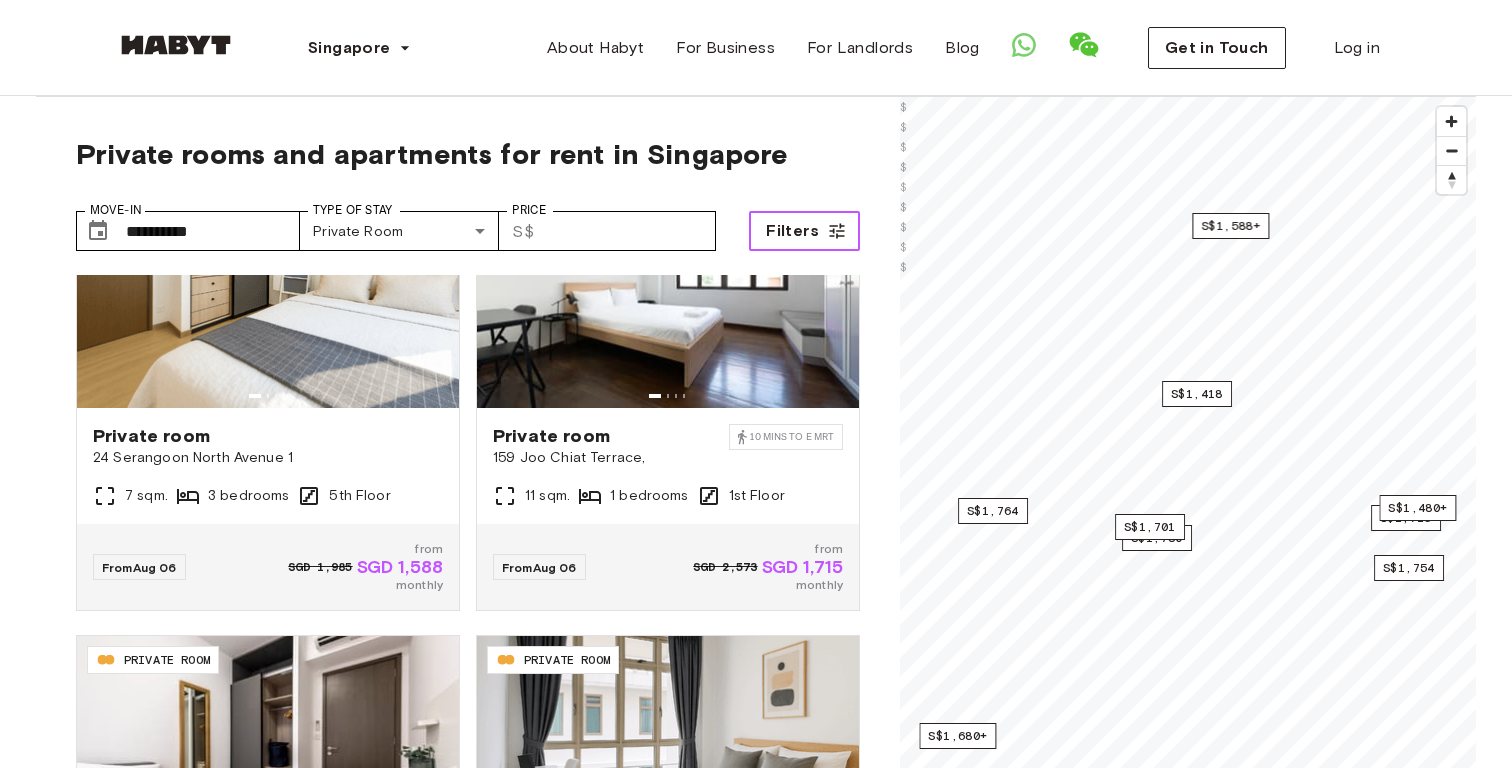 click on "Filters" at bounding box center (792, 231) 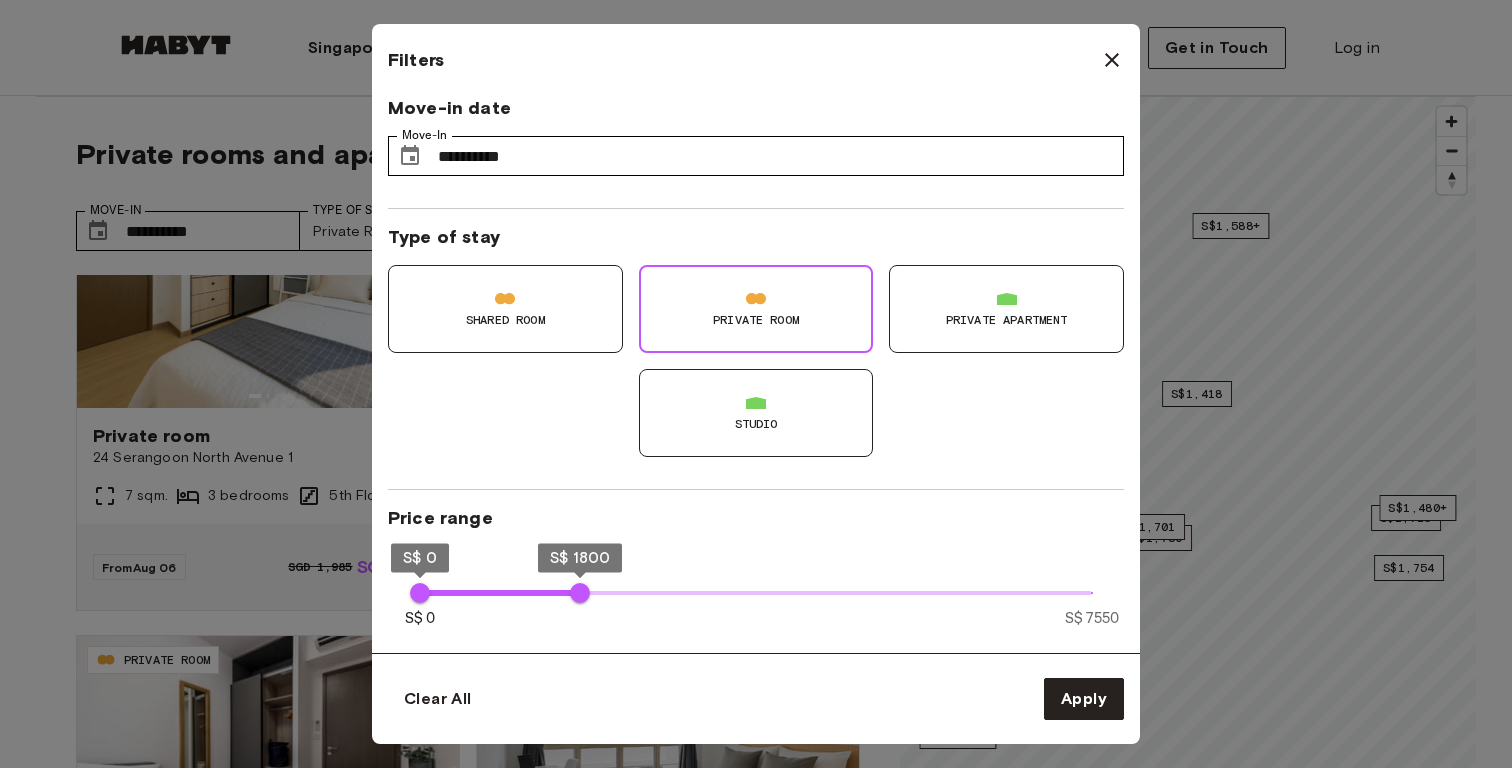 click on "Private apartment" at bounding box center [1006, 309] 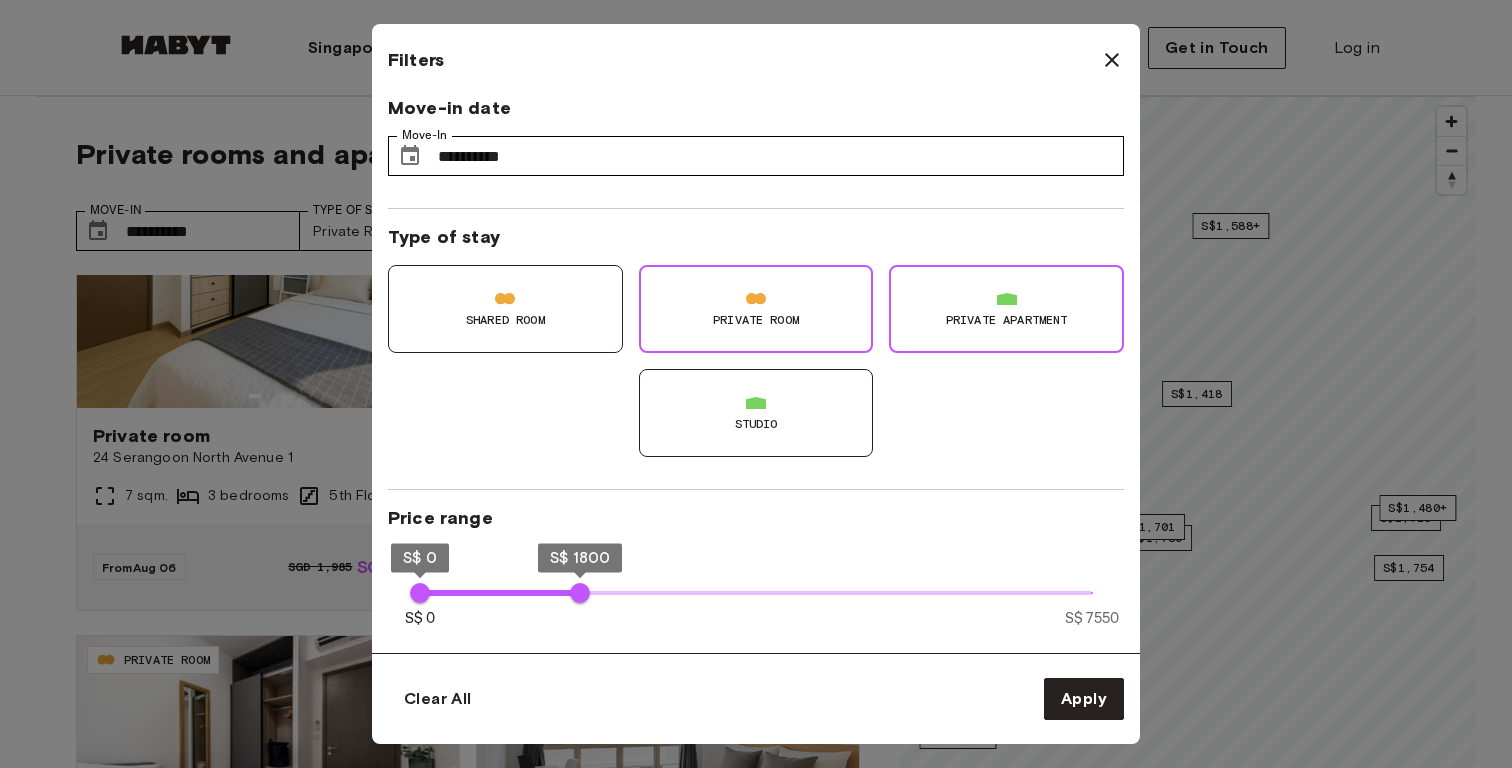 click at bounding box center [756, 299] 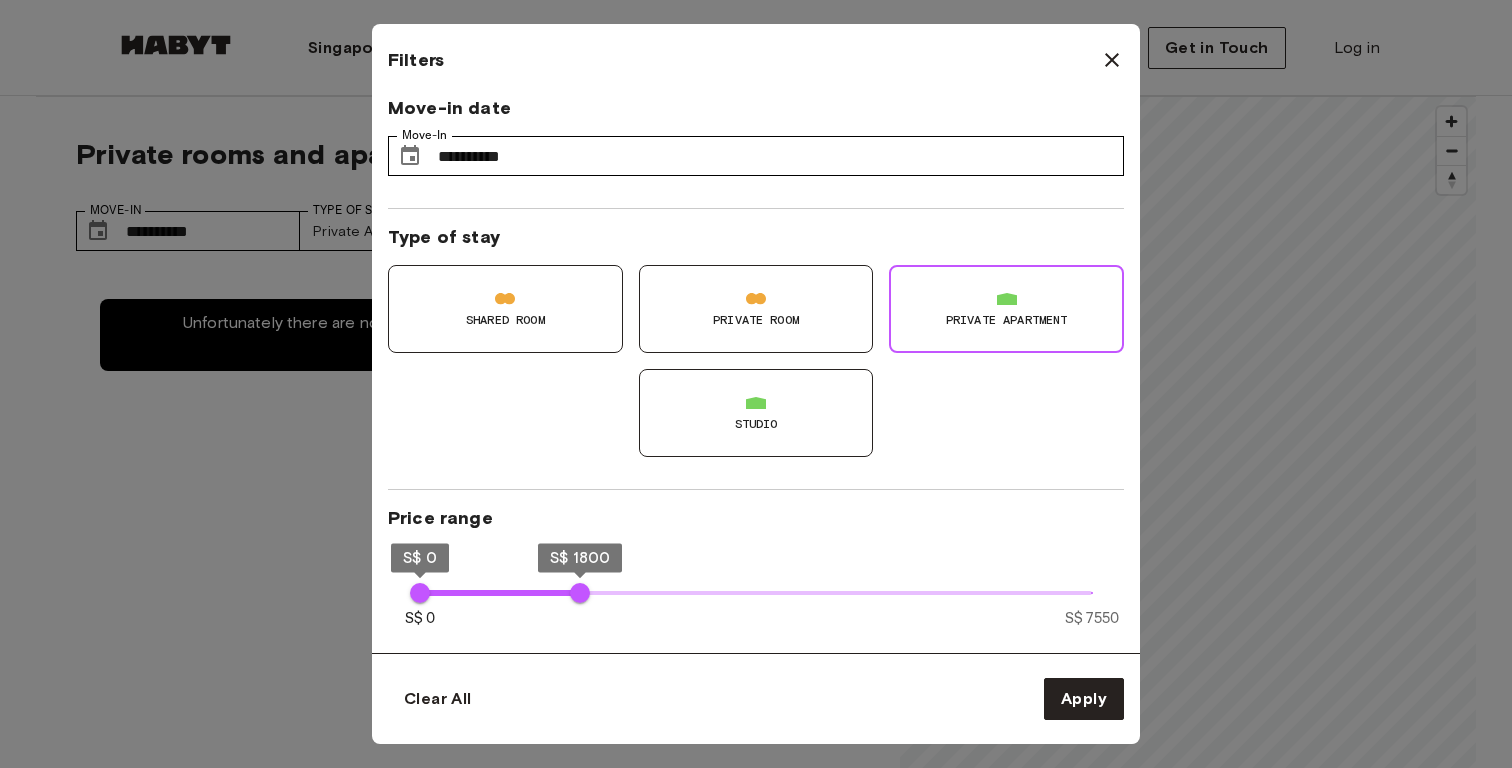scroll, scrollTop: 0, scrollLeft: 0, axis: both 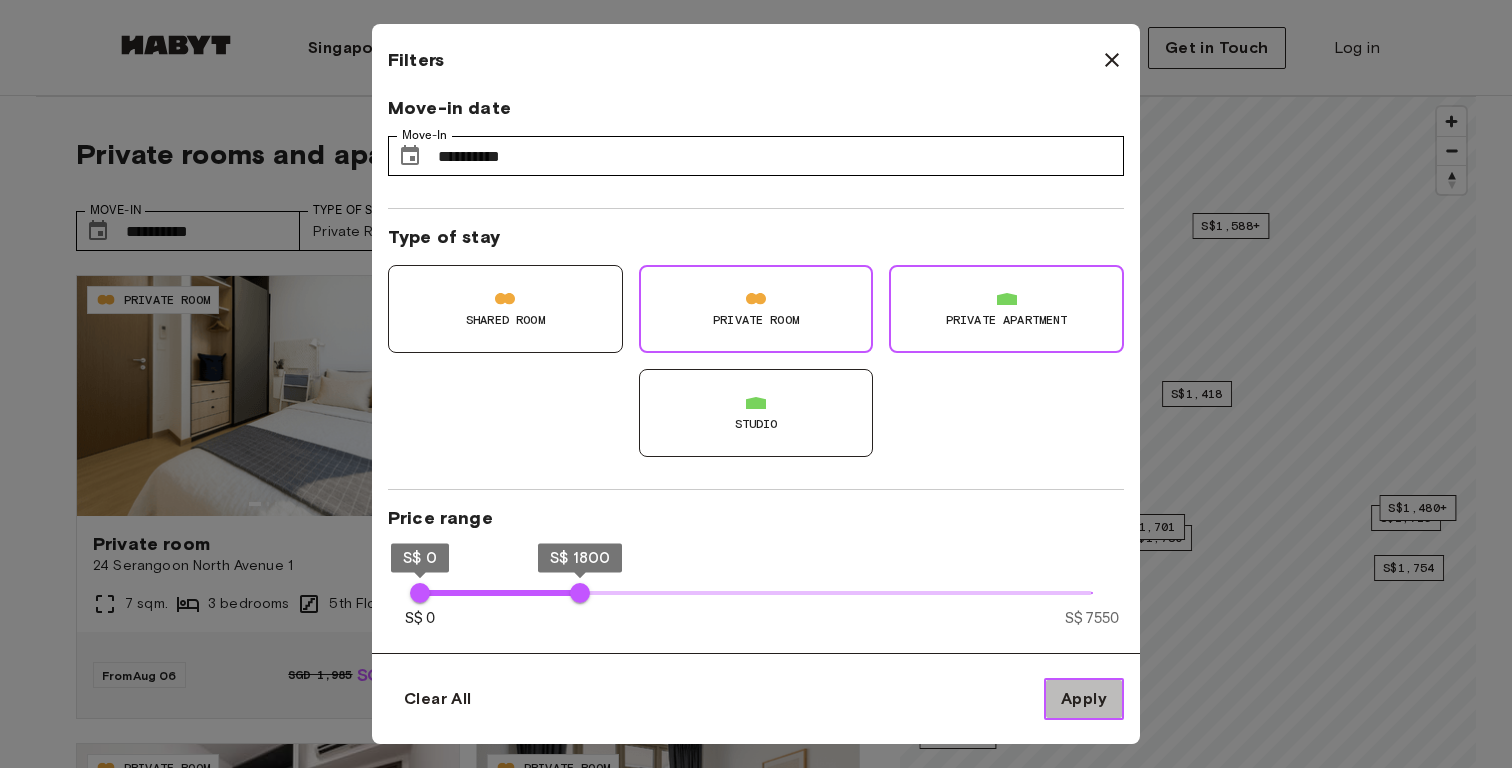 click on "Apply" at bounding box center (1084, 699) 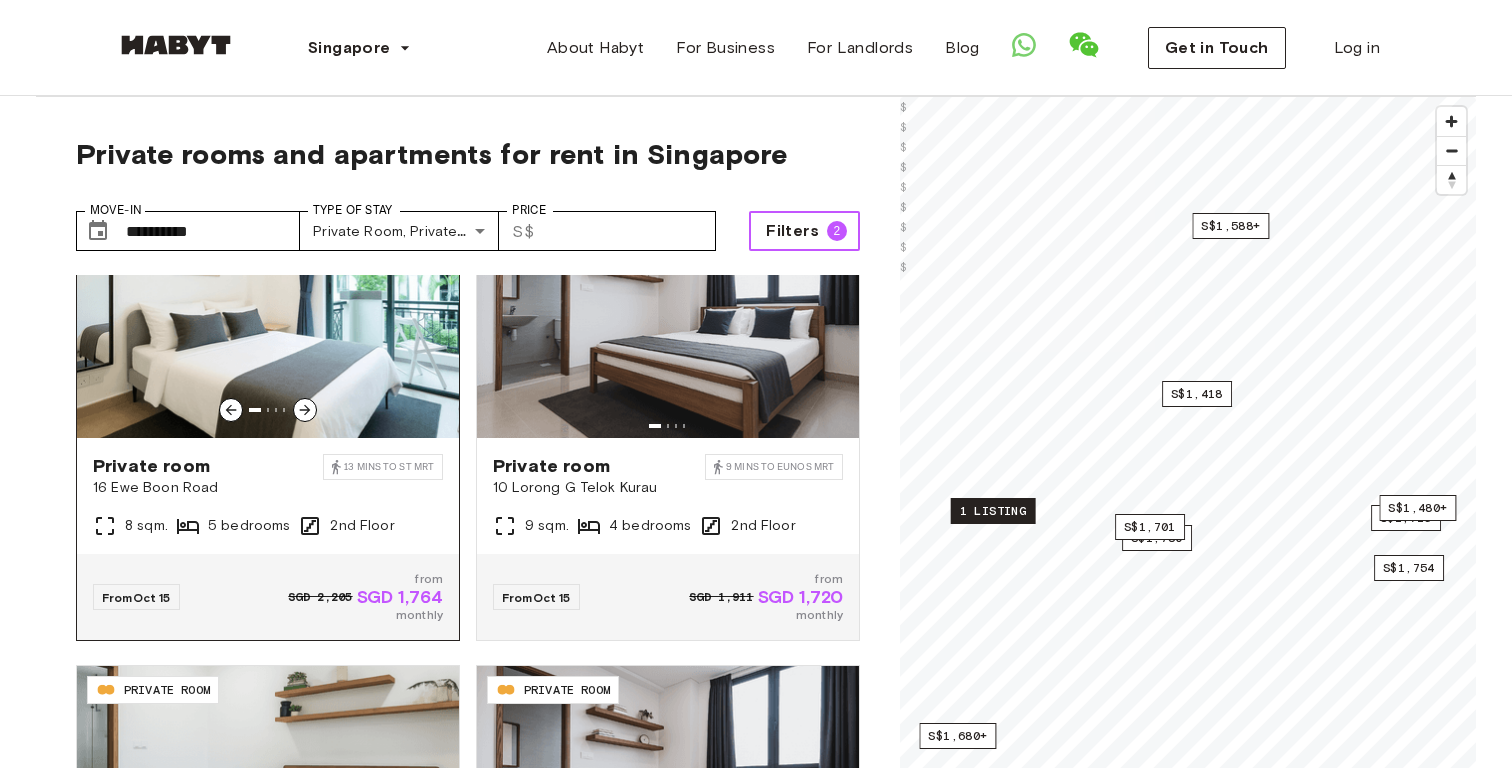 scroll, scrollTop: 1483, scrollLeft: 0, axis: vertical 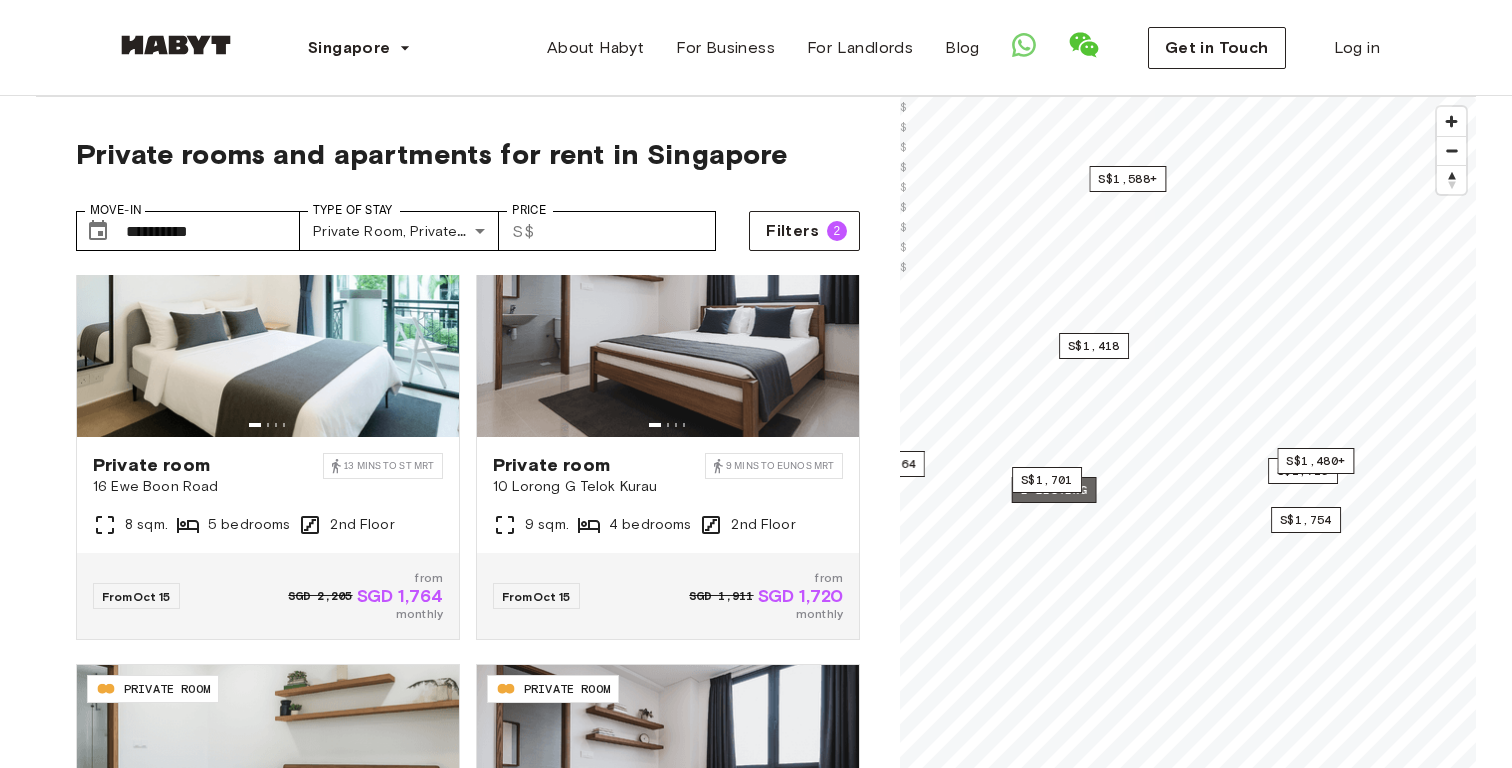 click on "1 listing" at bounding box center (1054, 490) 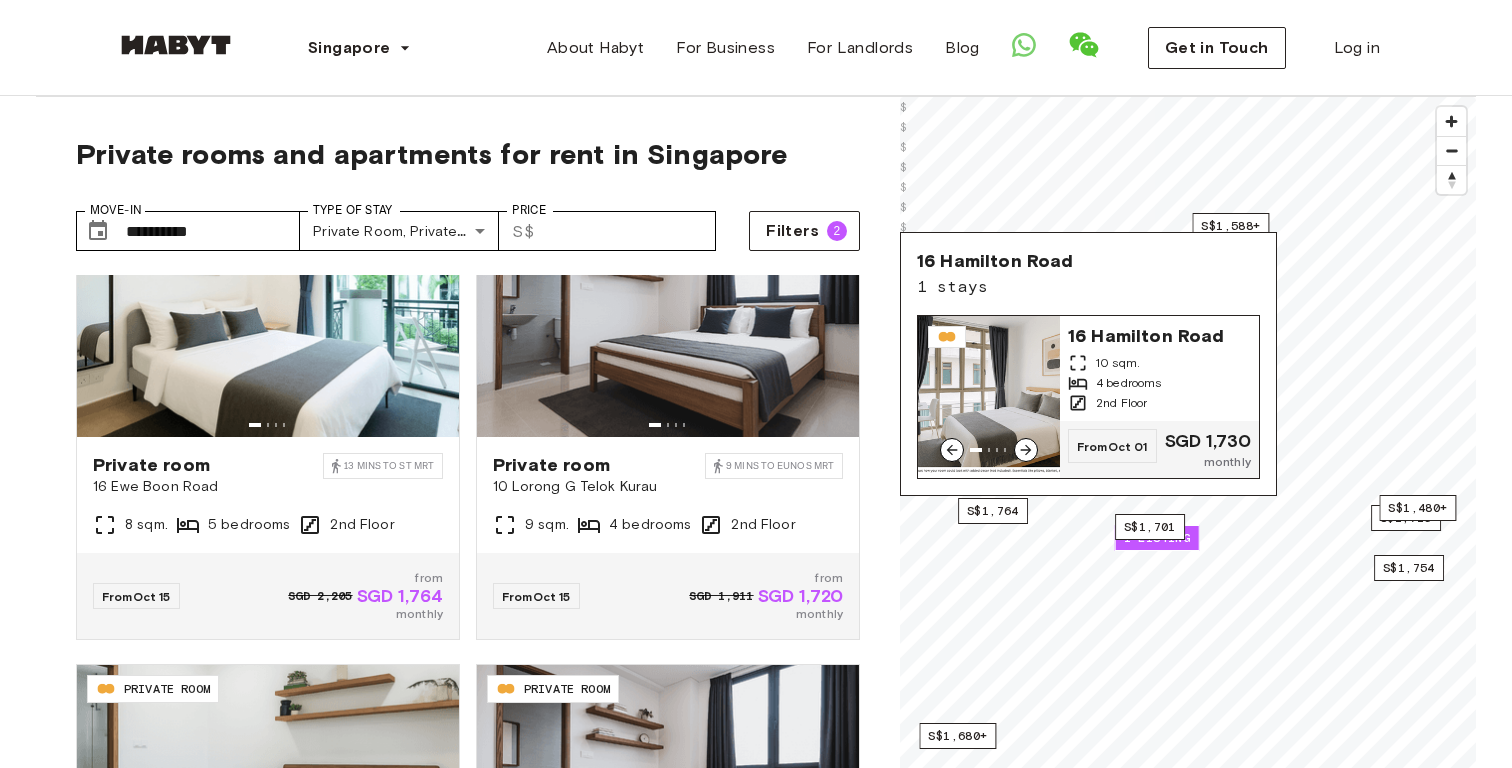 click 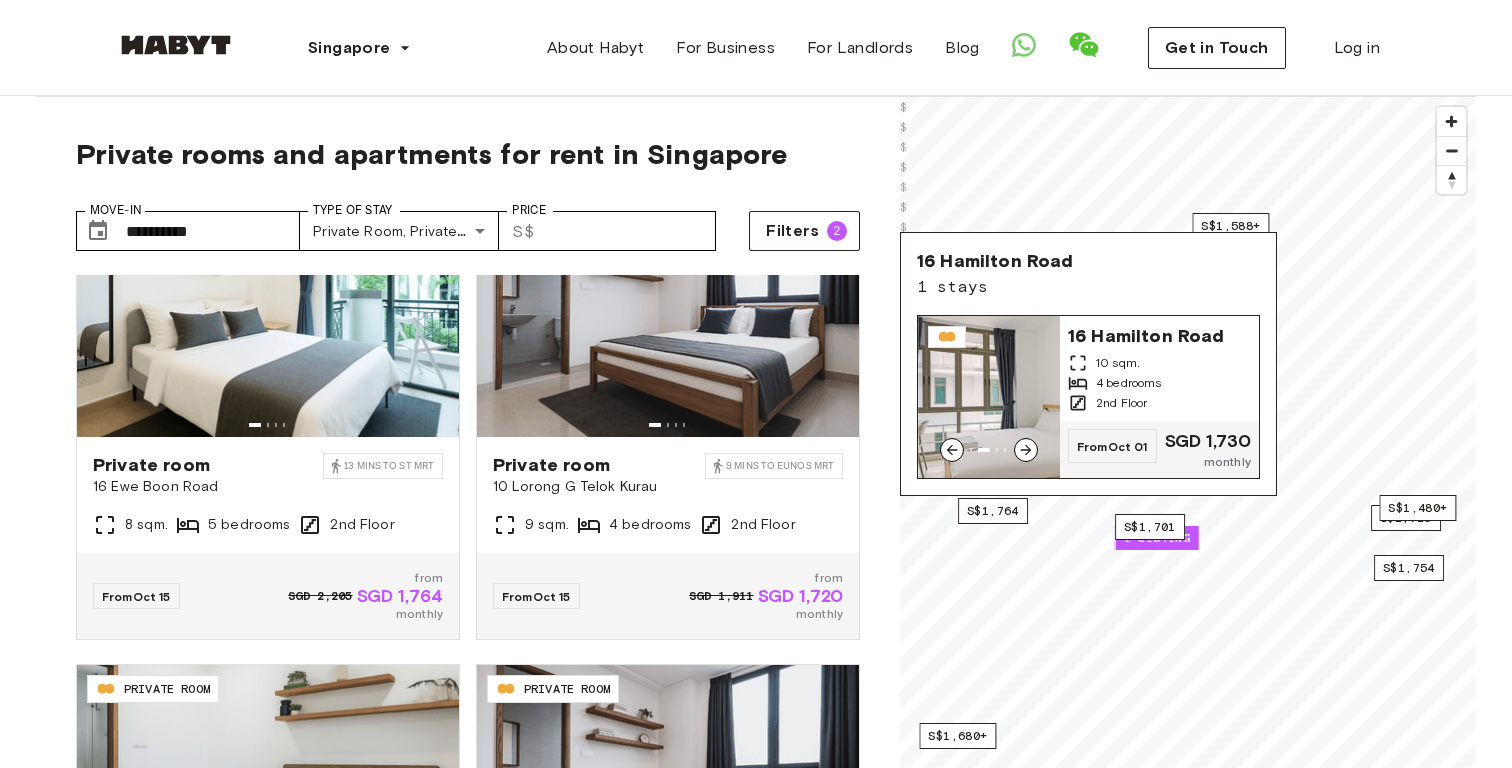 click 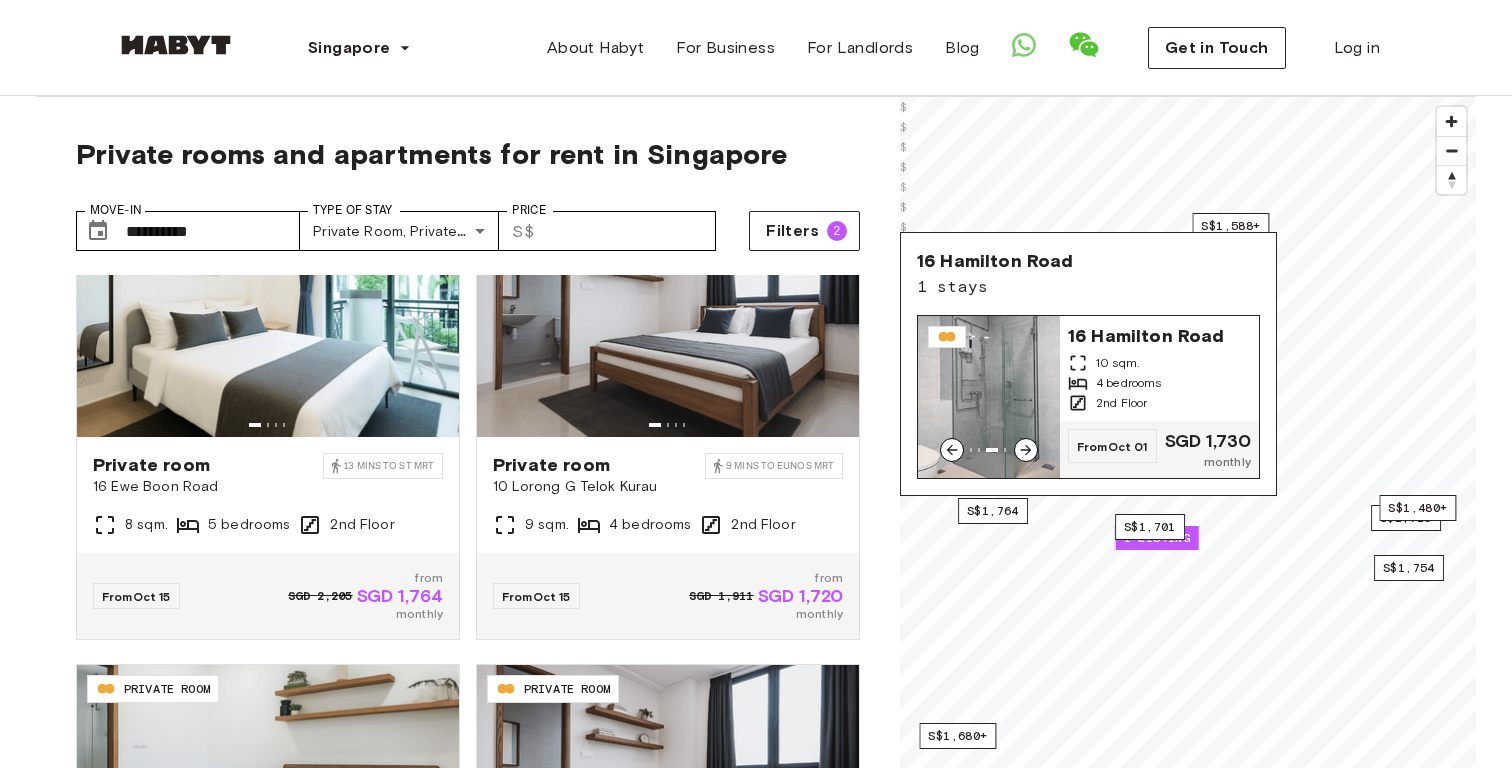 click 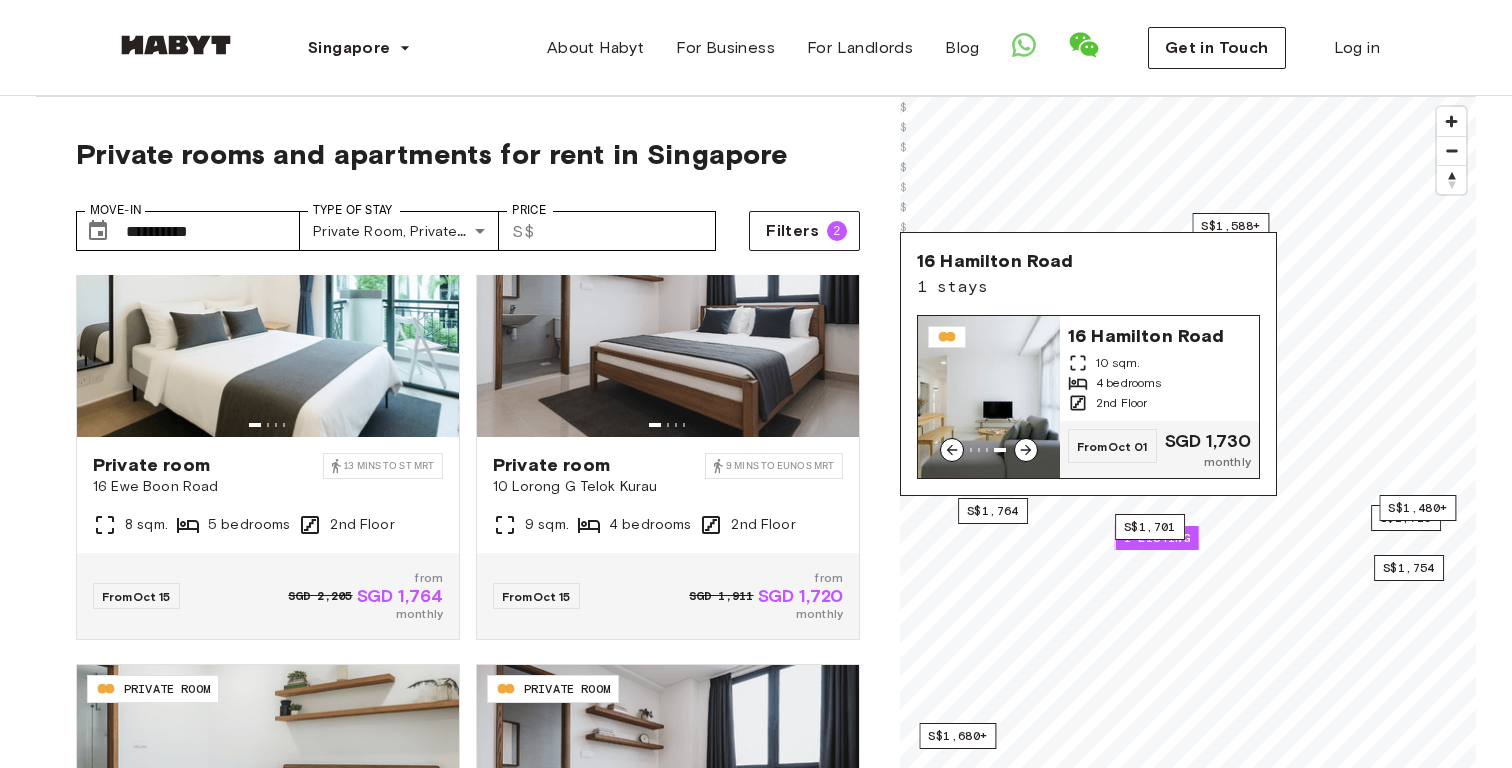 click on "16 Hamilton Road" at bounding box center (1148, 334) 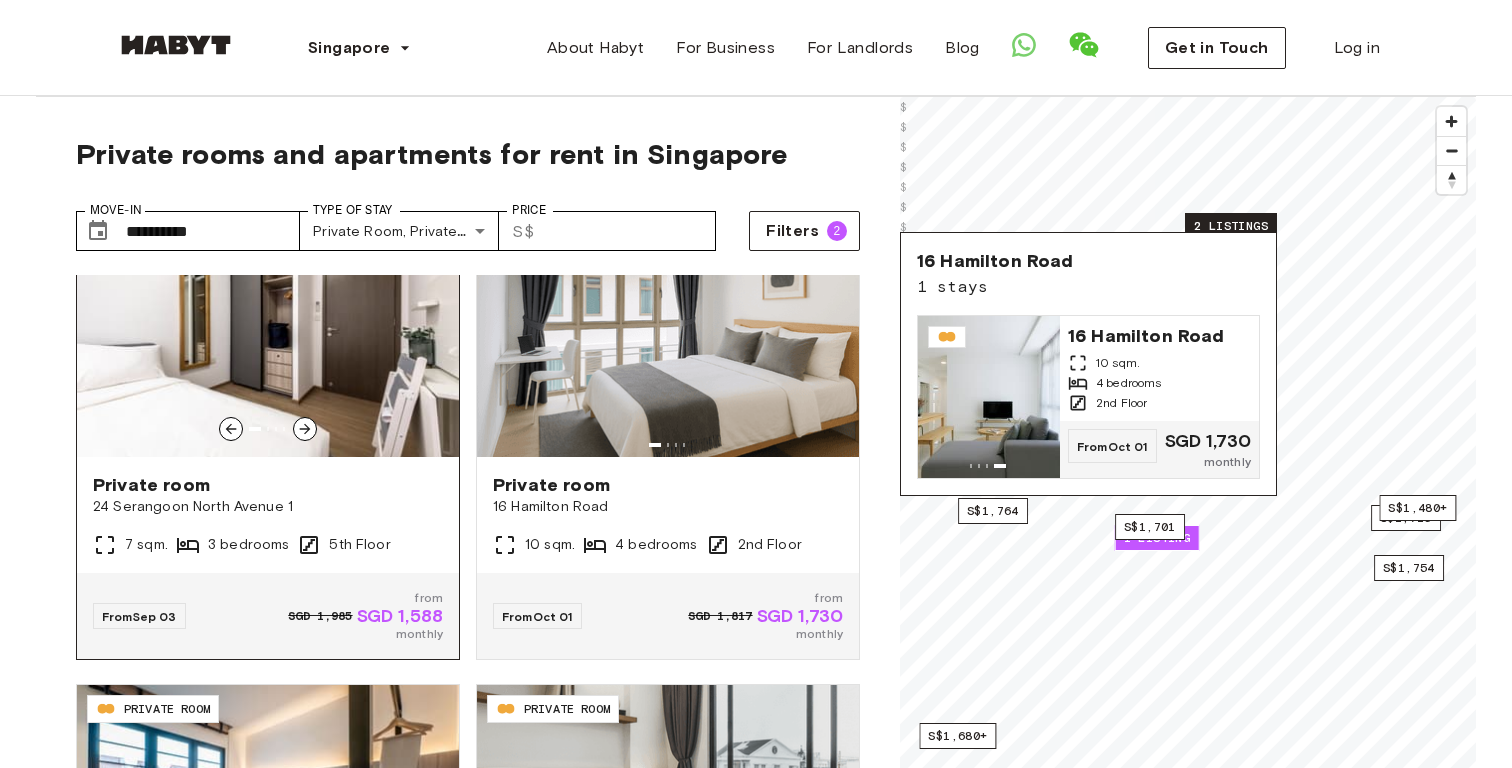 scroll, scrollTop: 496, scrollLeft: 0, axis: vertical 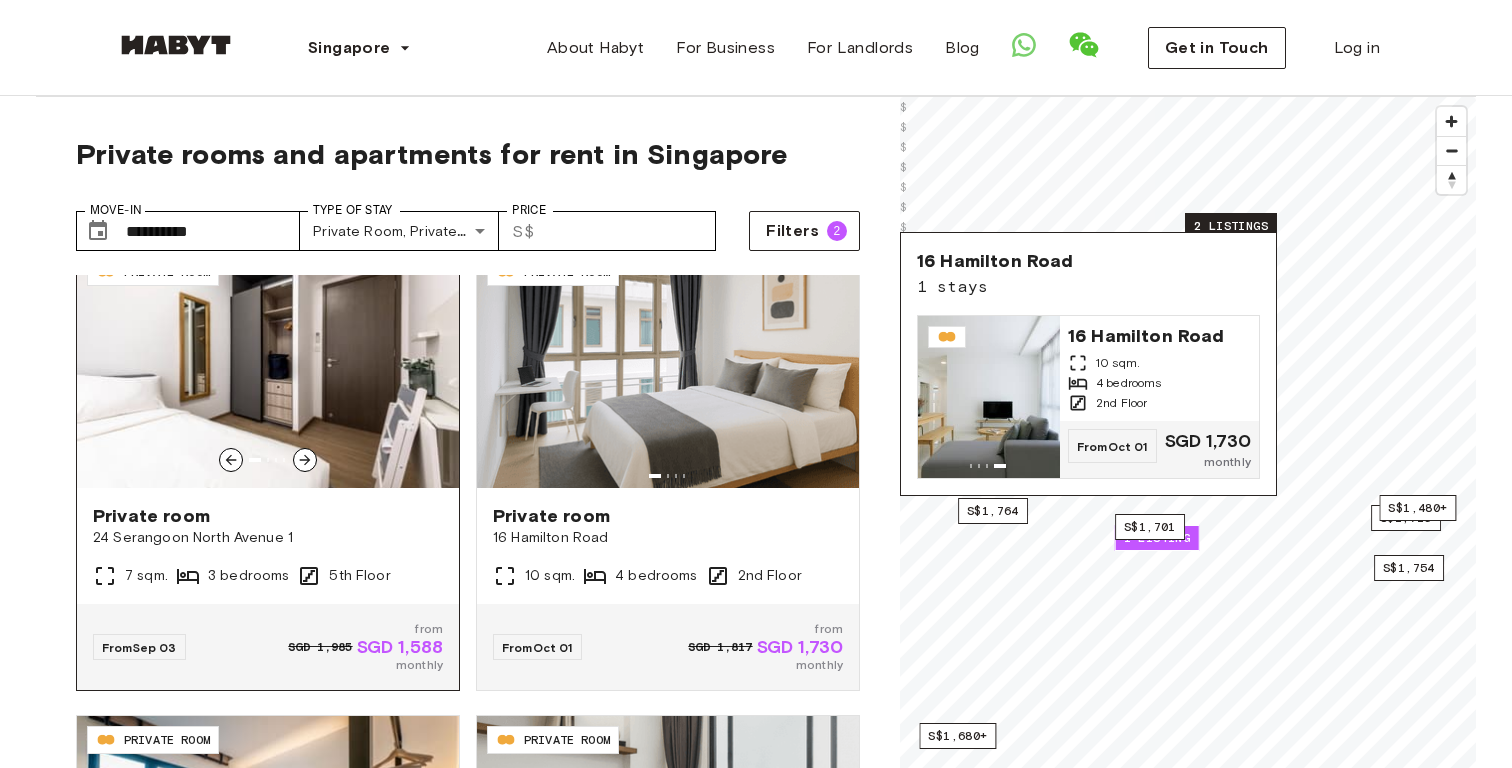 click 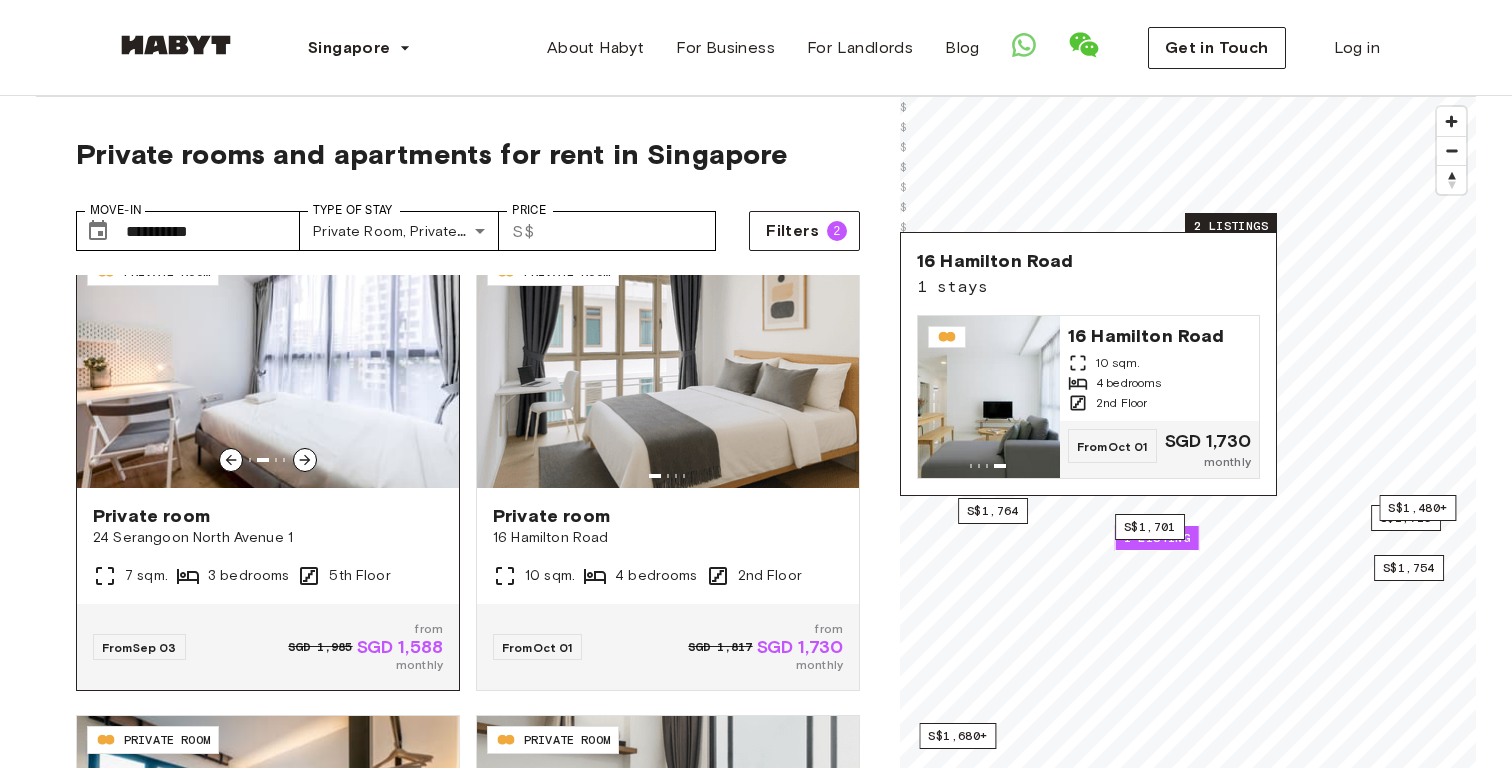 click 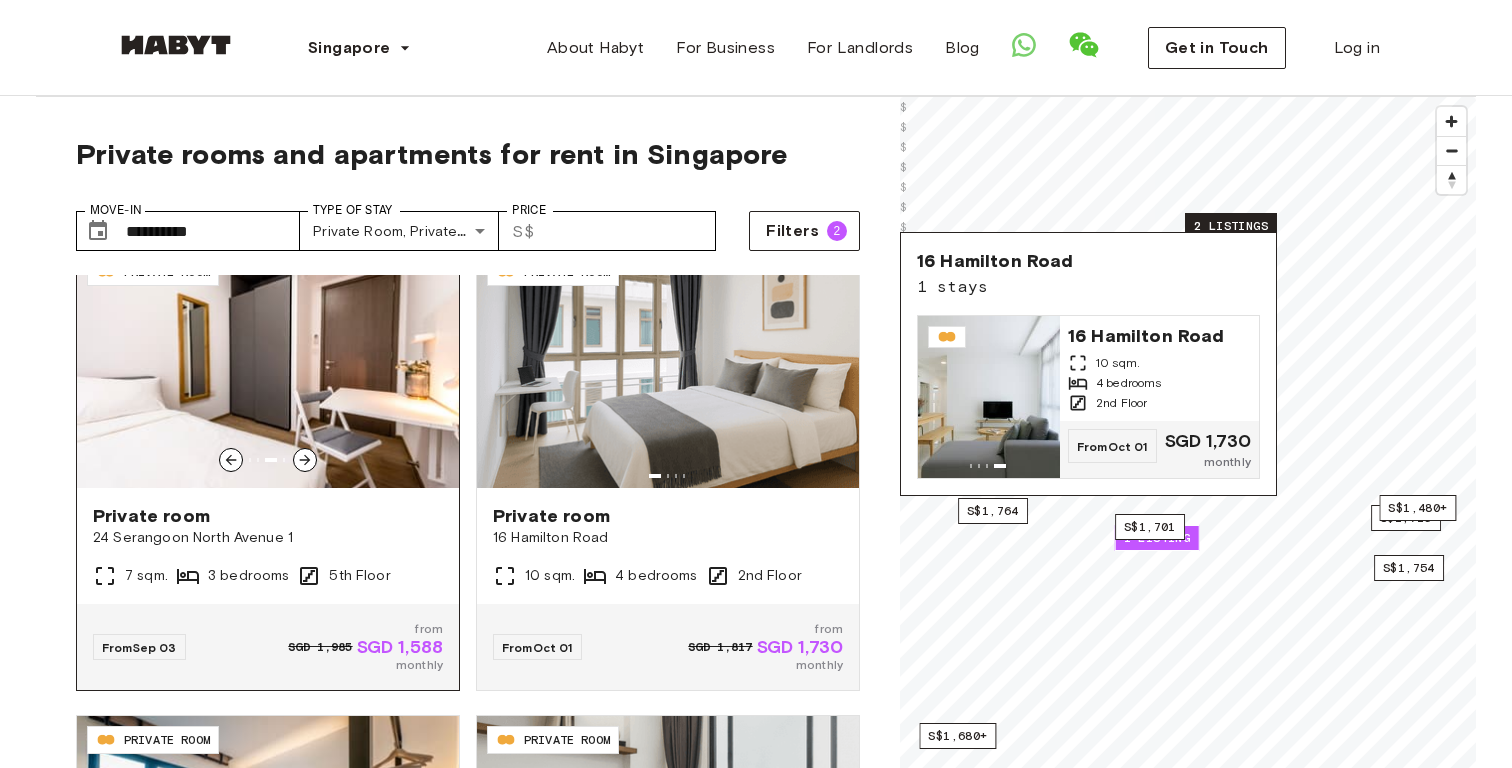 click 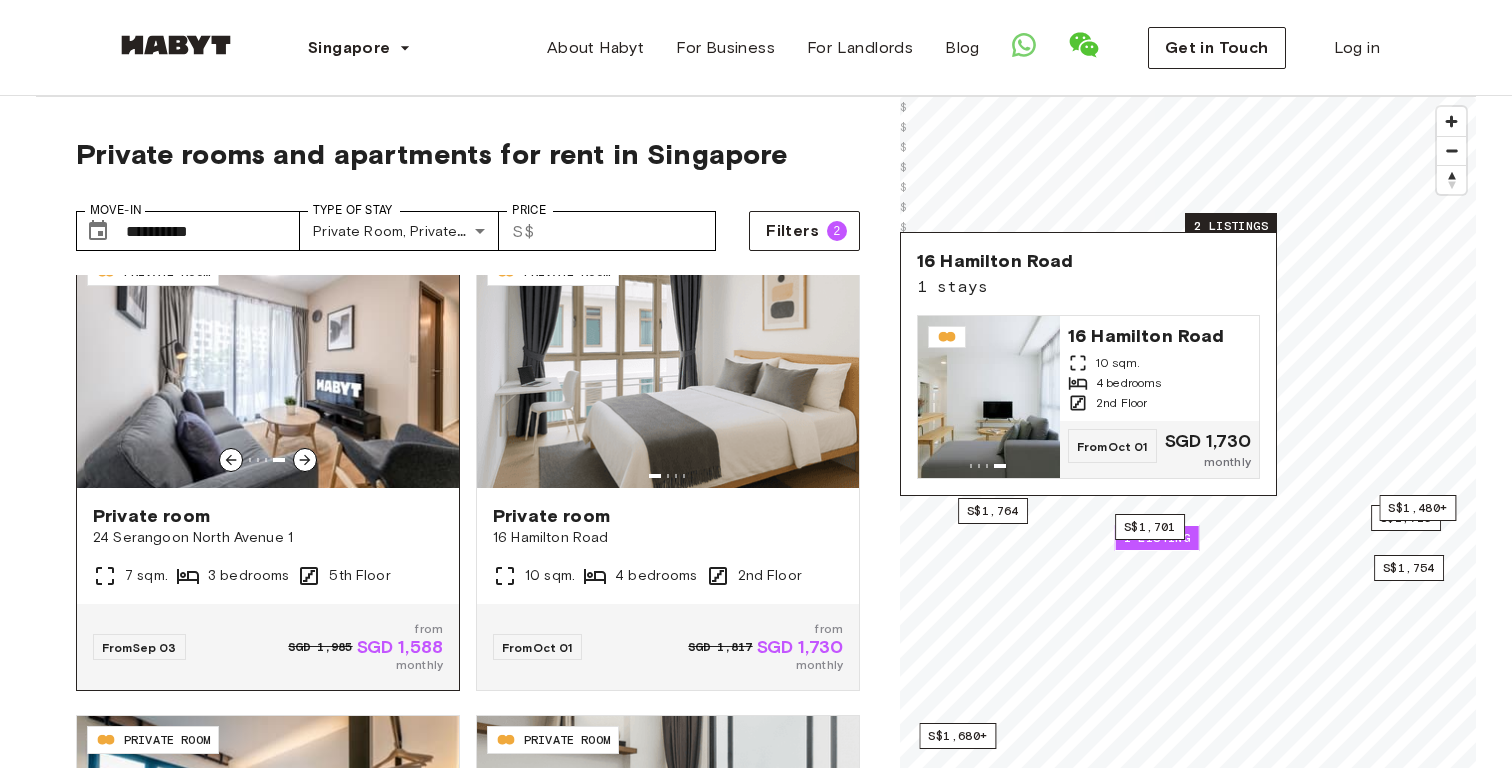 click 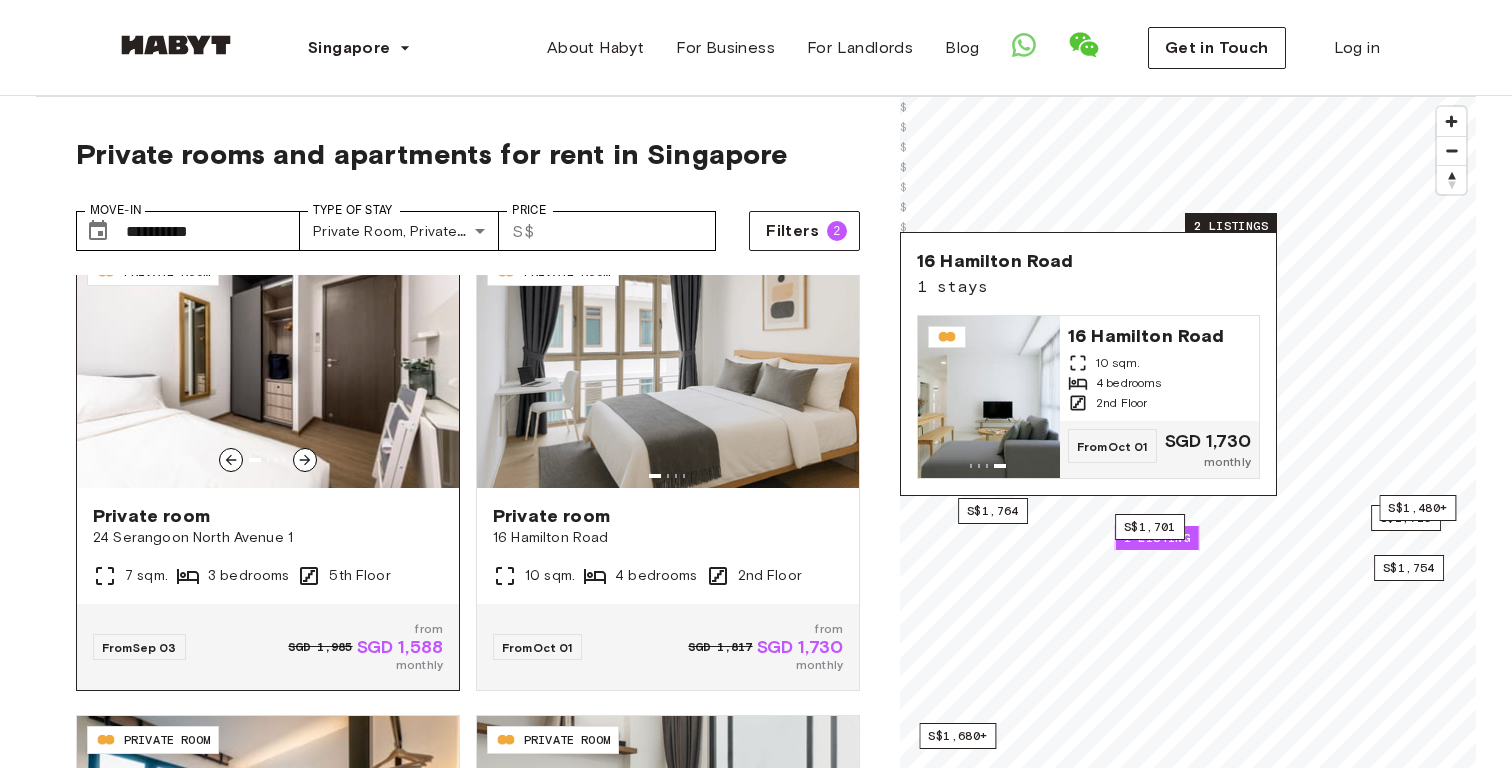 click 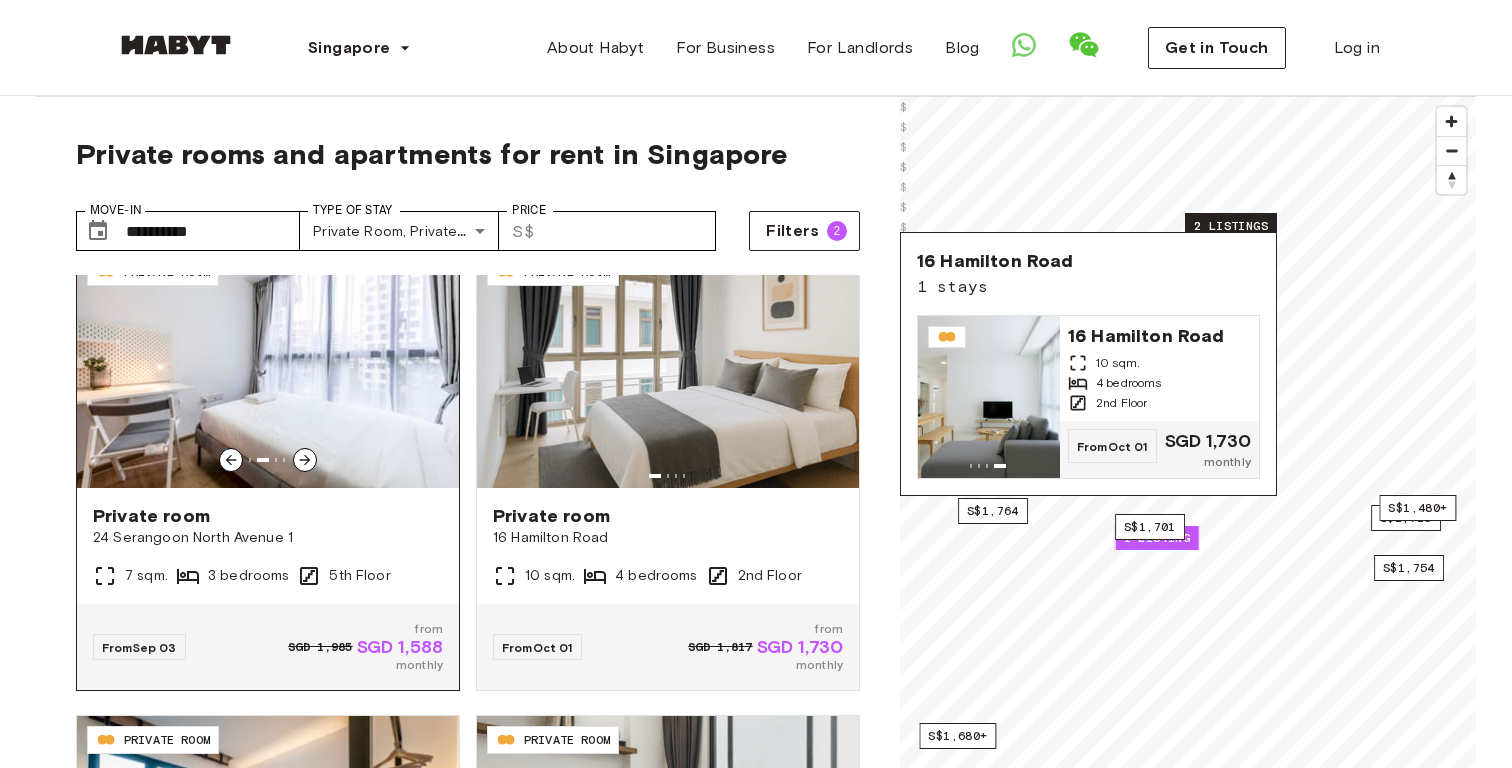click 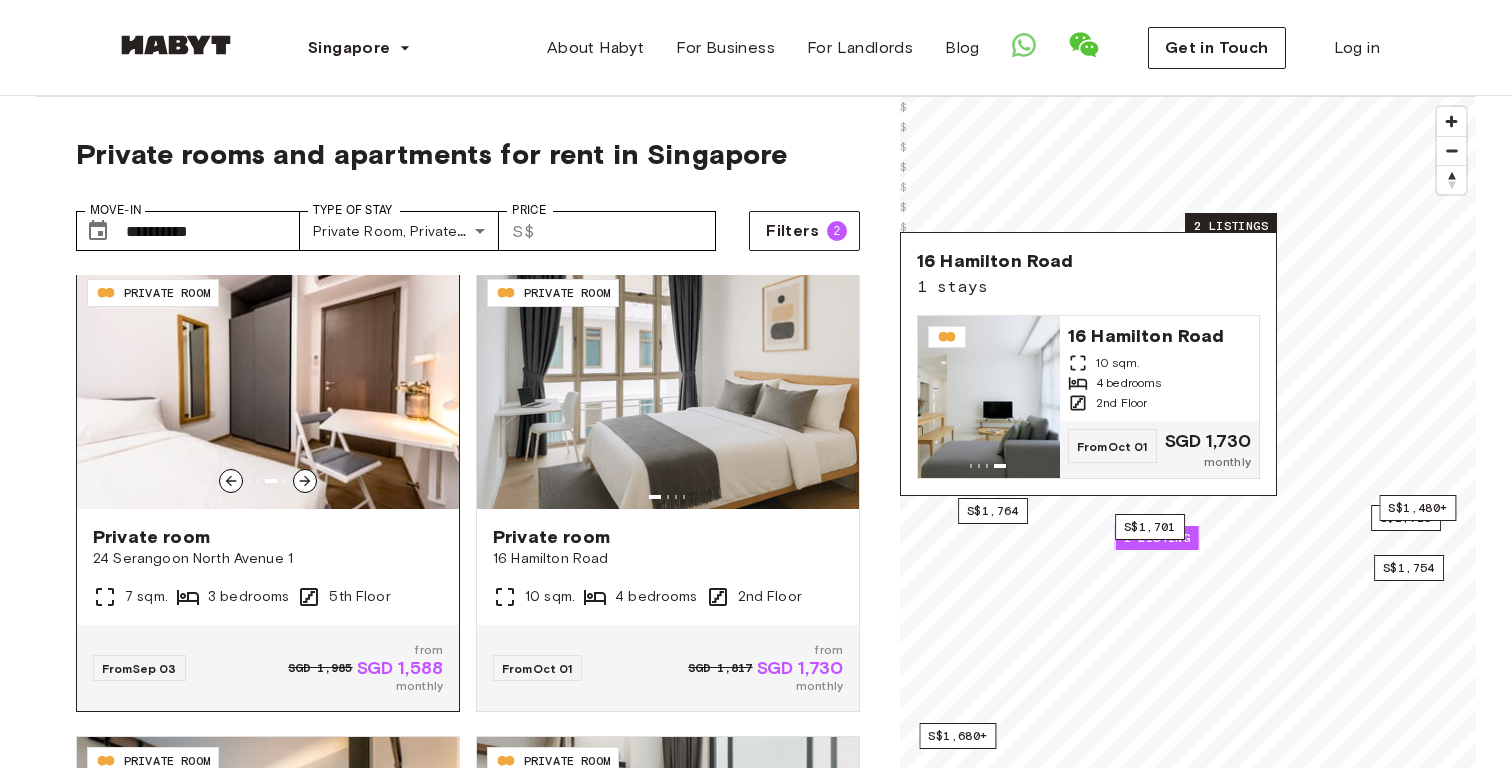 scroll, scrollTop: 495, scrollLeft: 0, axis: vertical 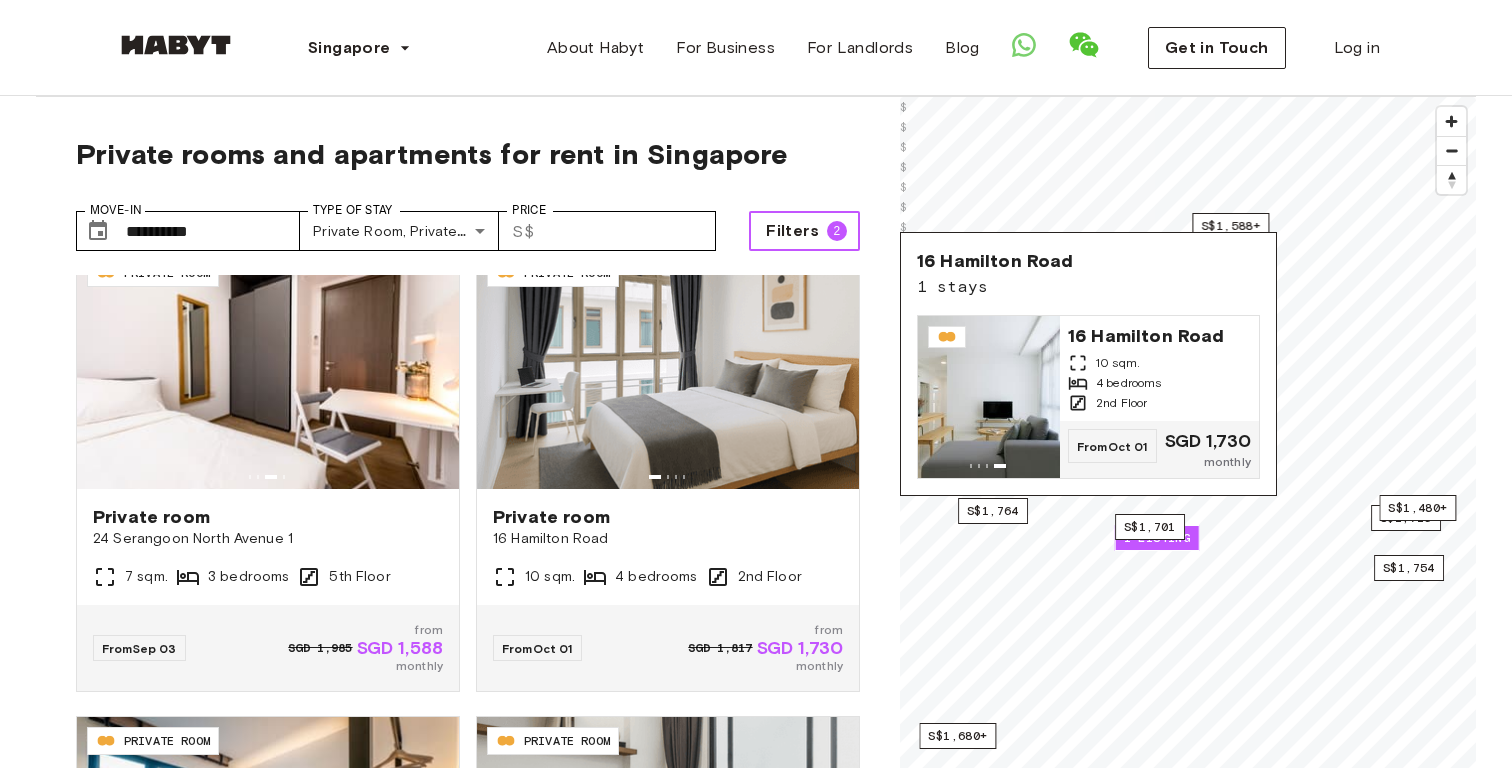 click on "Filters 2" at bounding box center (804, 231) 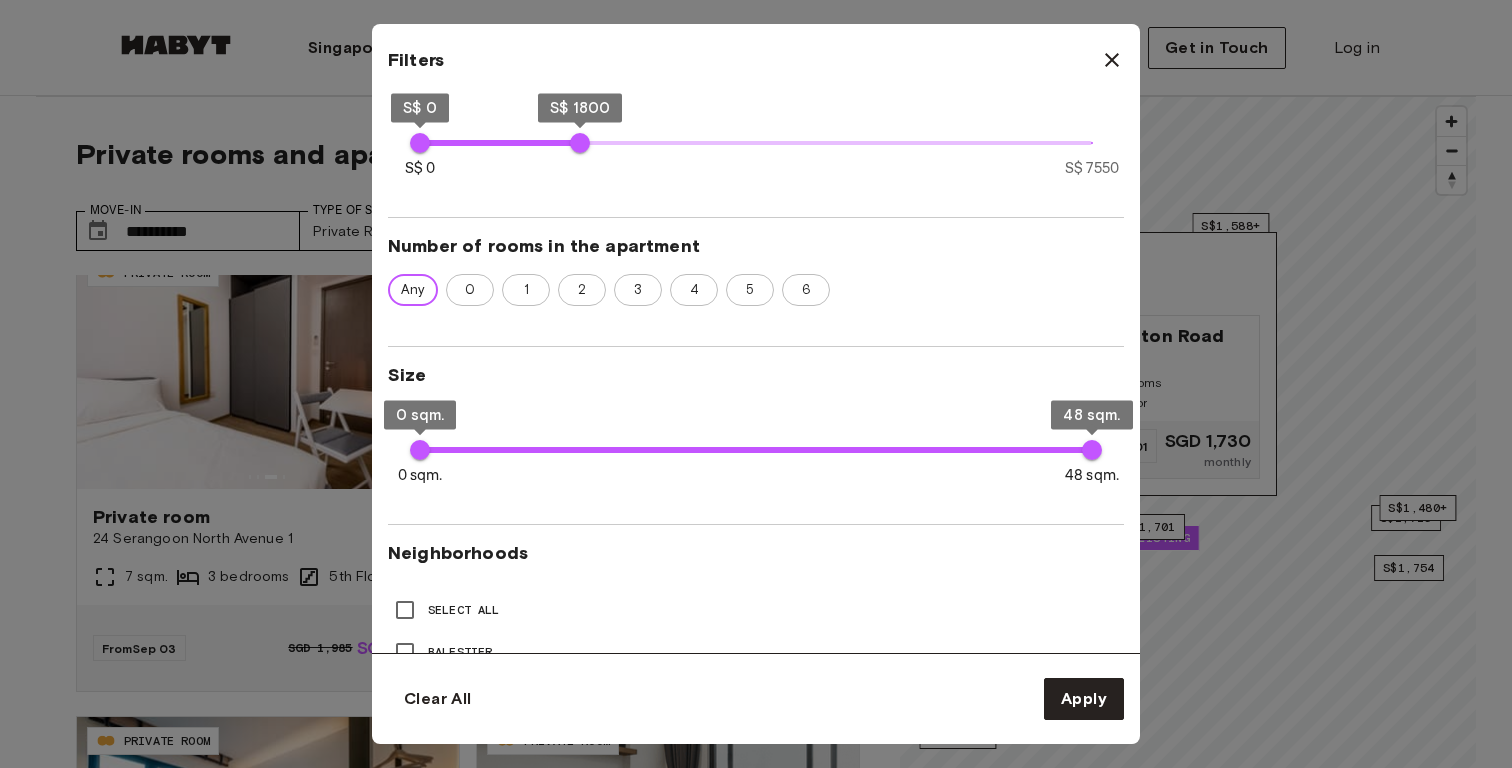 scroll, scrollTop: 459, scrollLeft: 0, axis: vertical 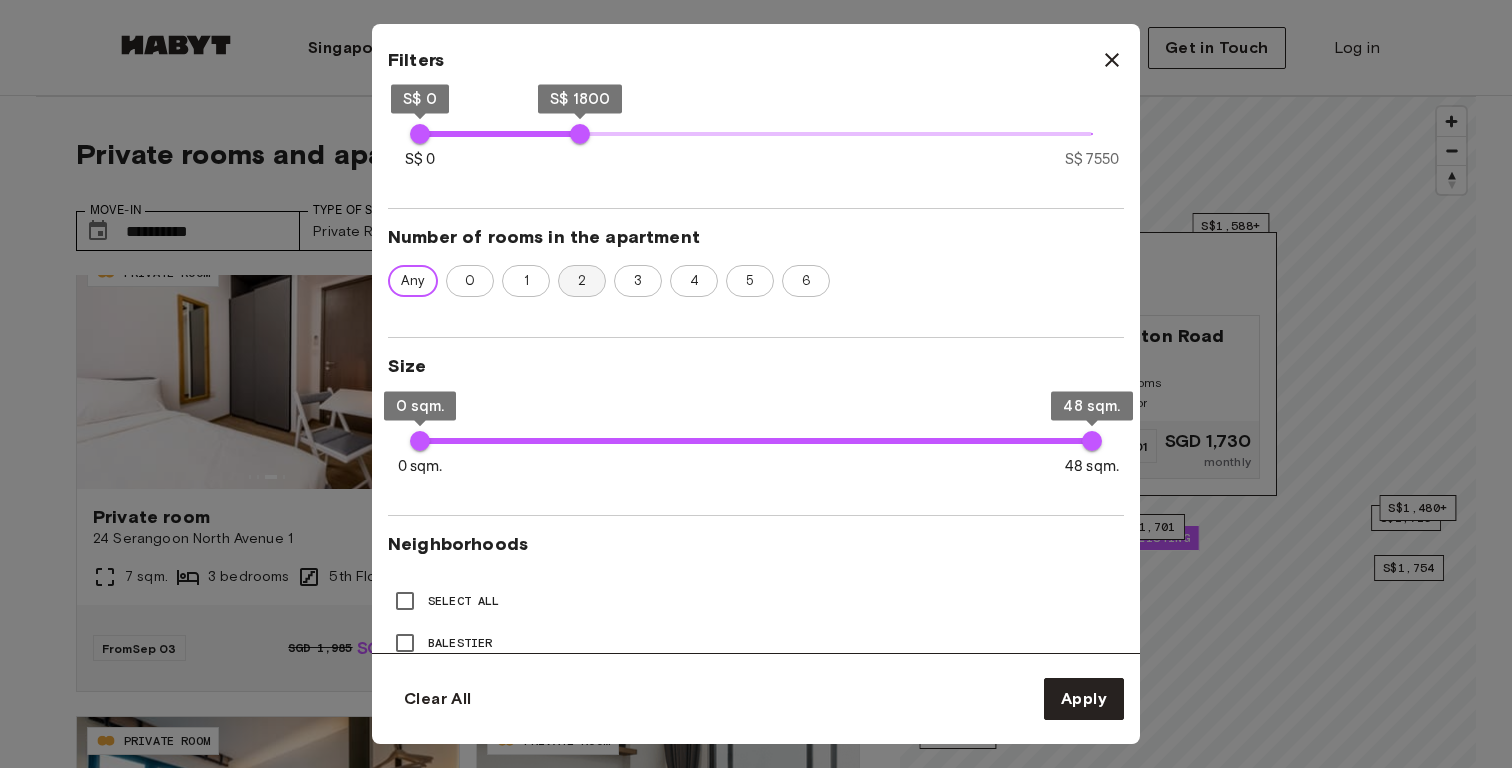 click on "2" at bounding box center [582, 281] 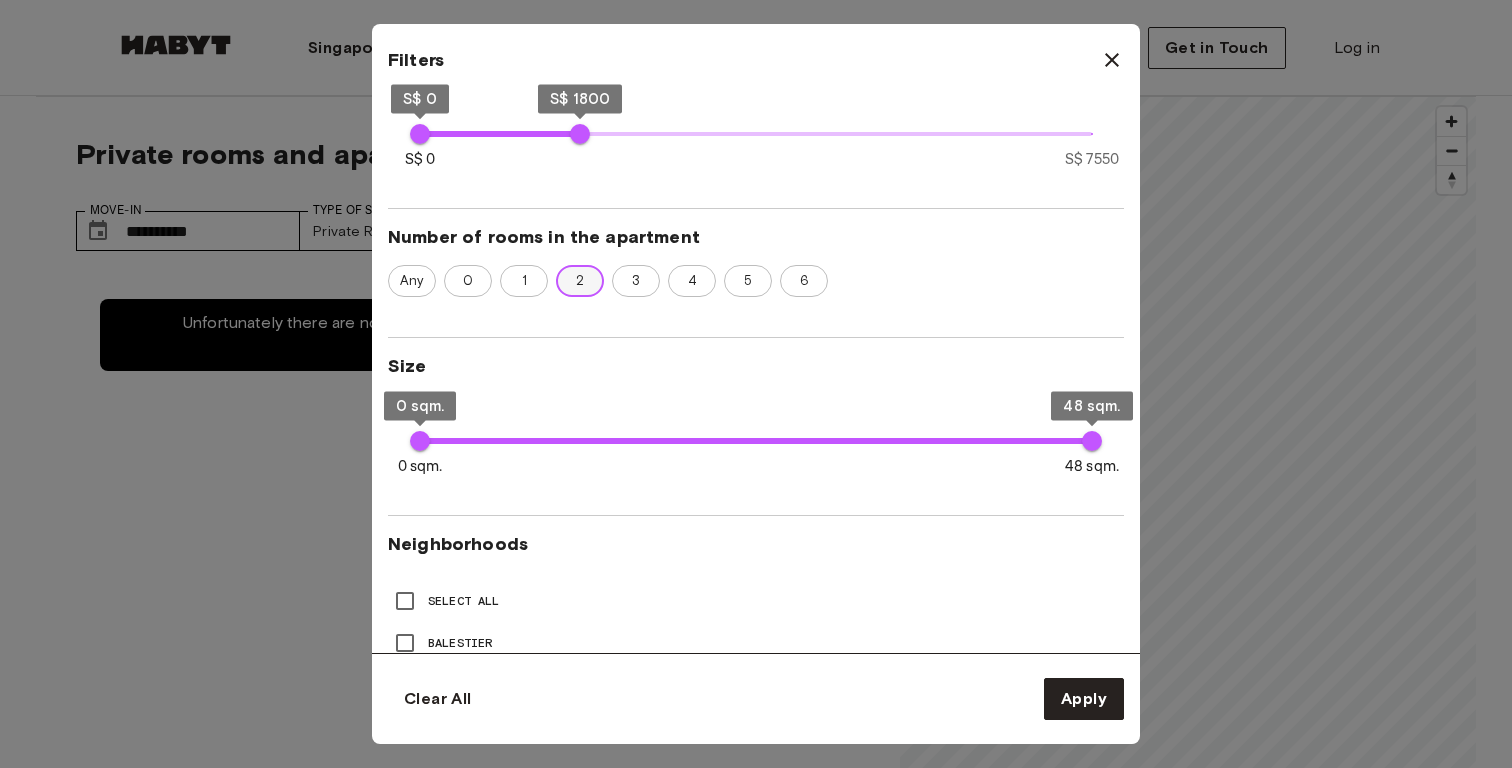 scroll, scrollTop: 0, scrollLeft: 0, axis: both 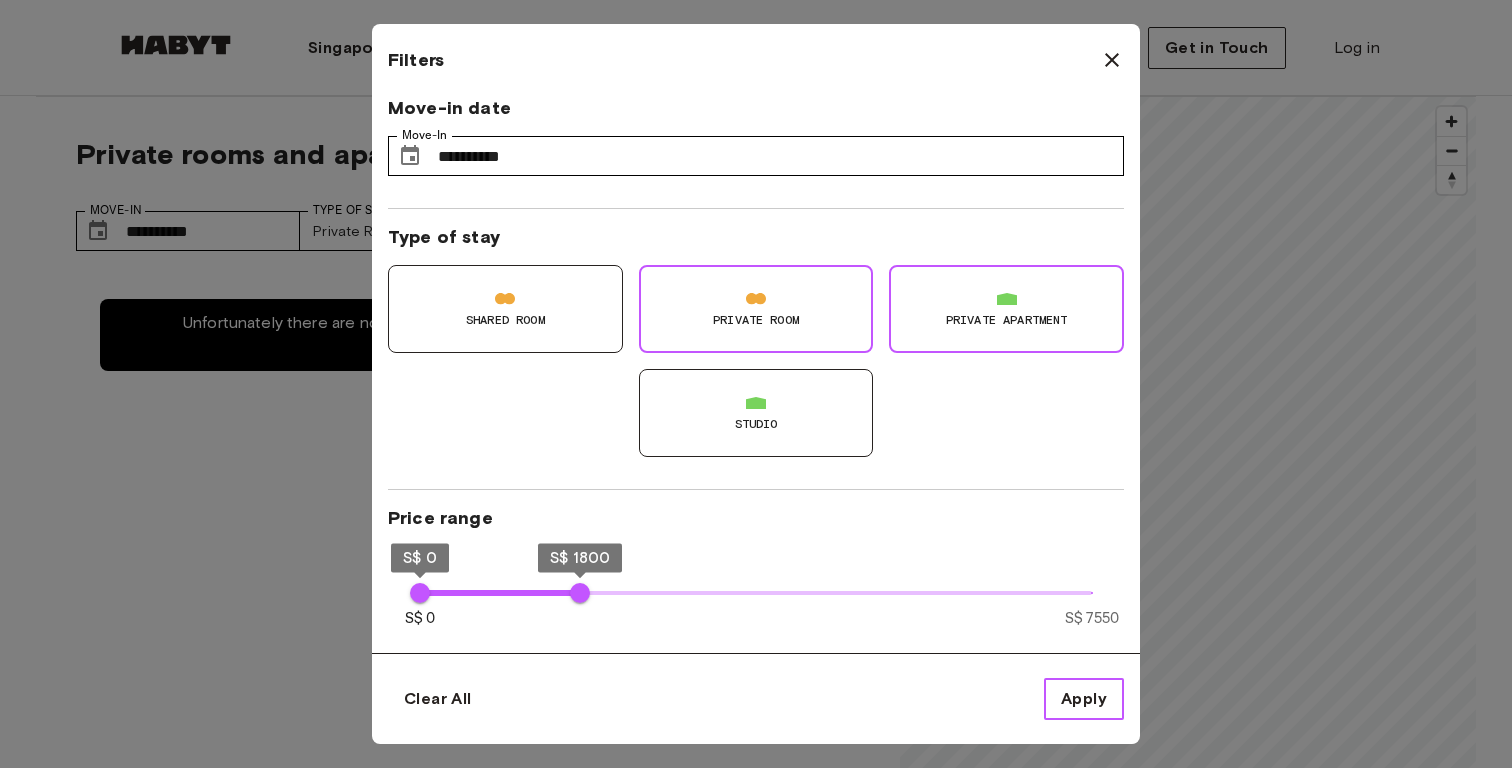 click on "Apply" at bounding box center [1084, 699] 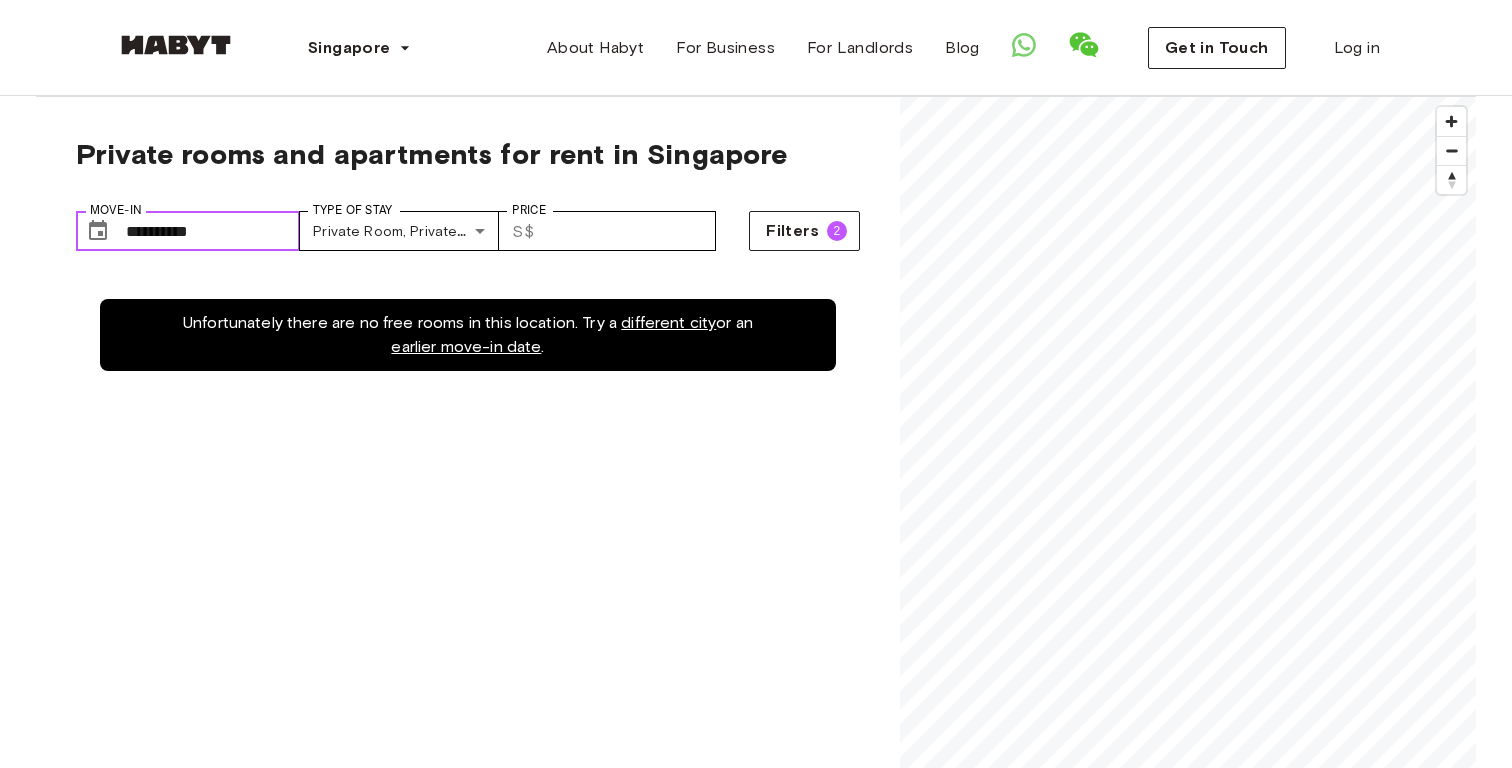 click on "**********" at bounding box center (213, 231) 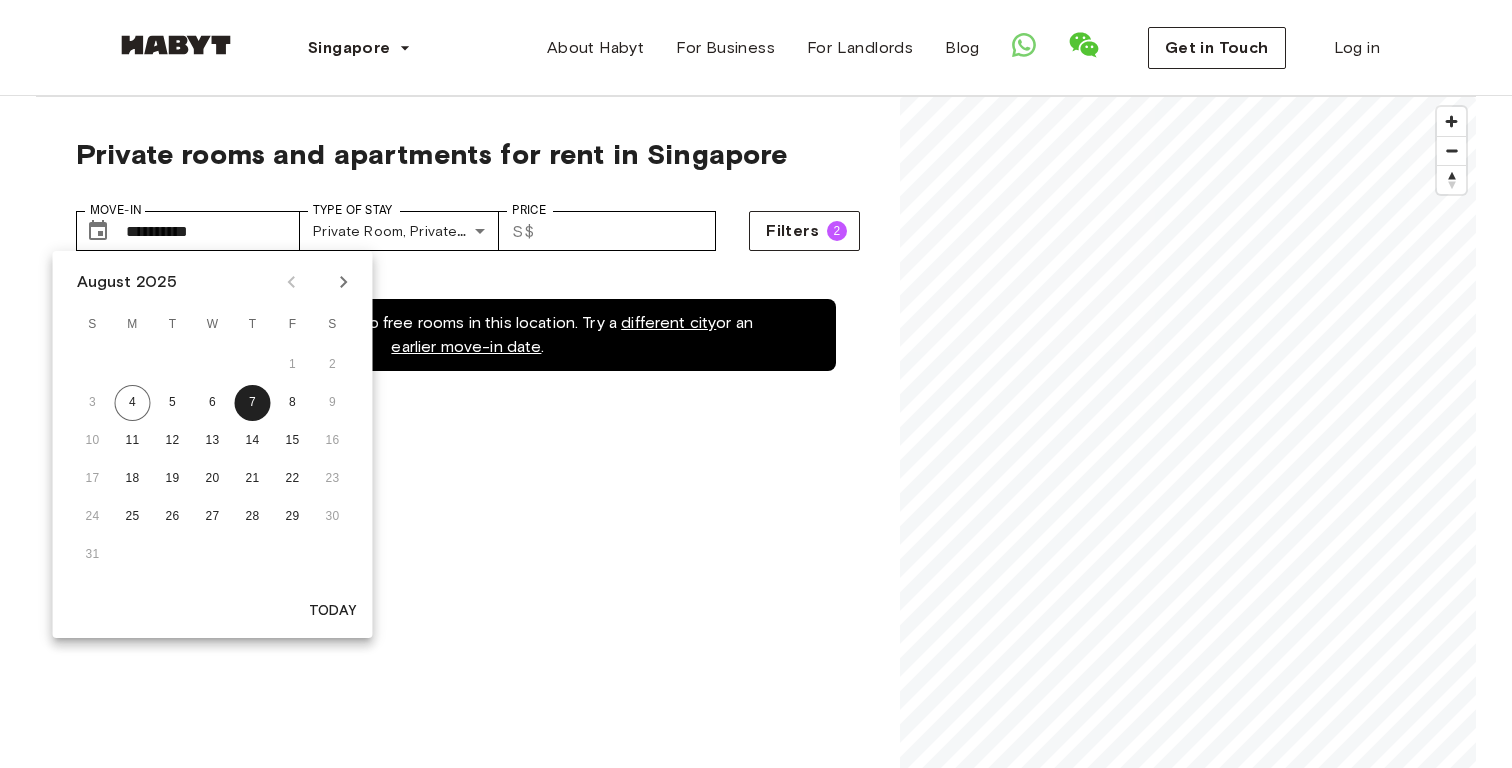 click 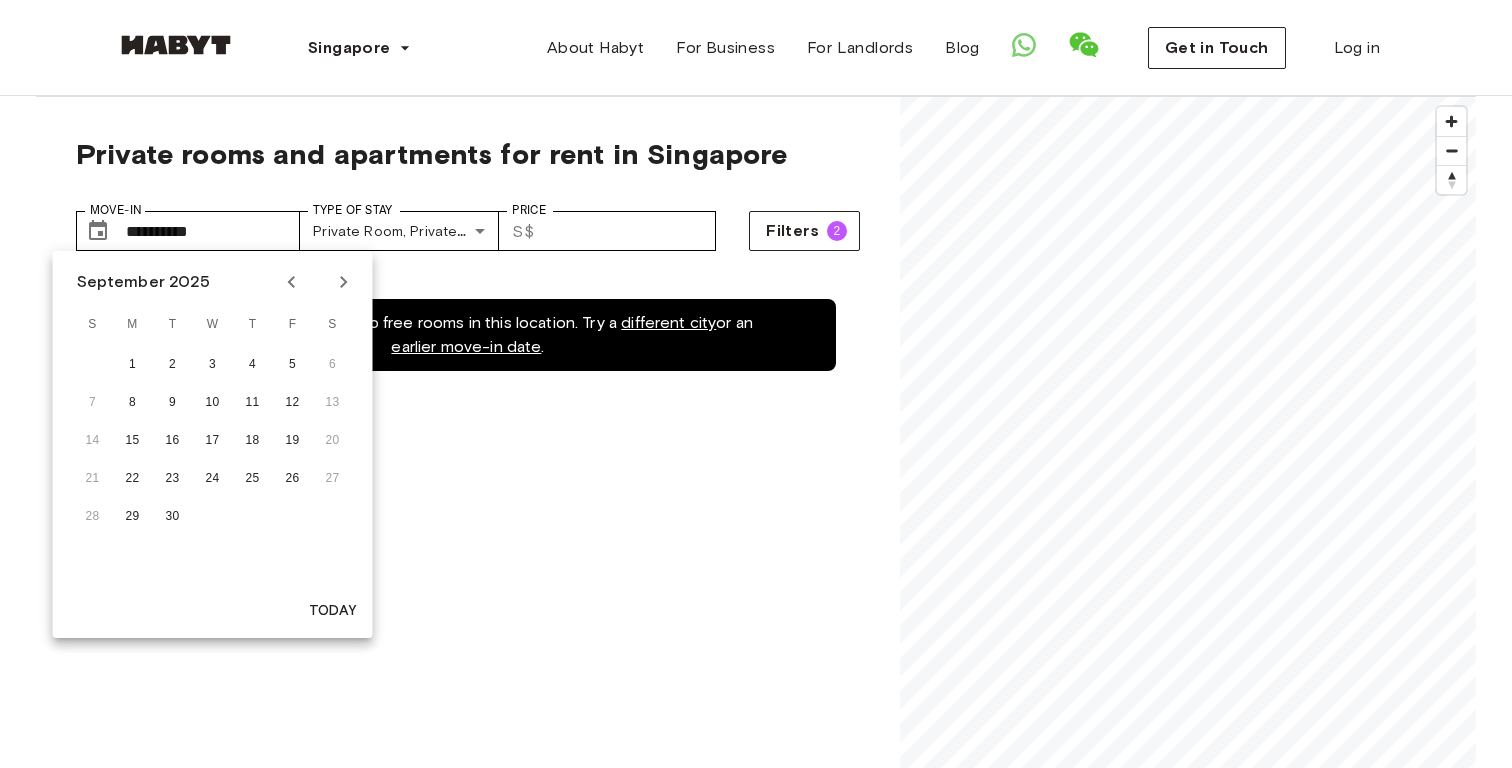 click 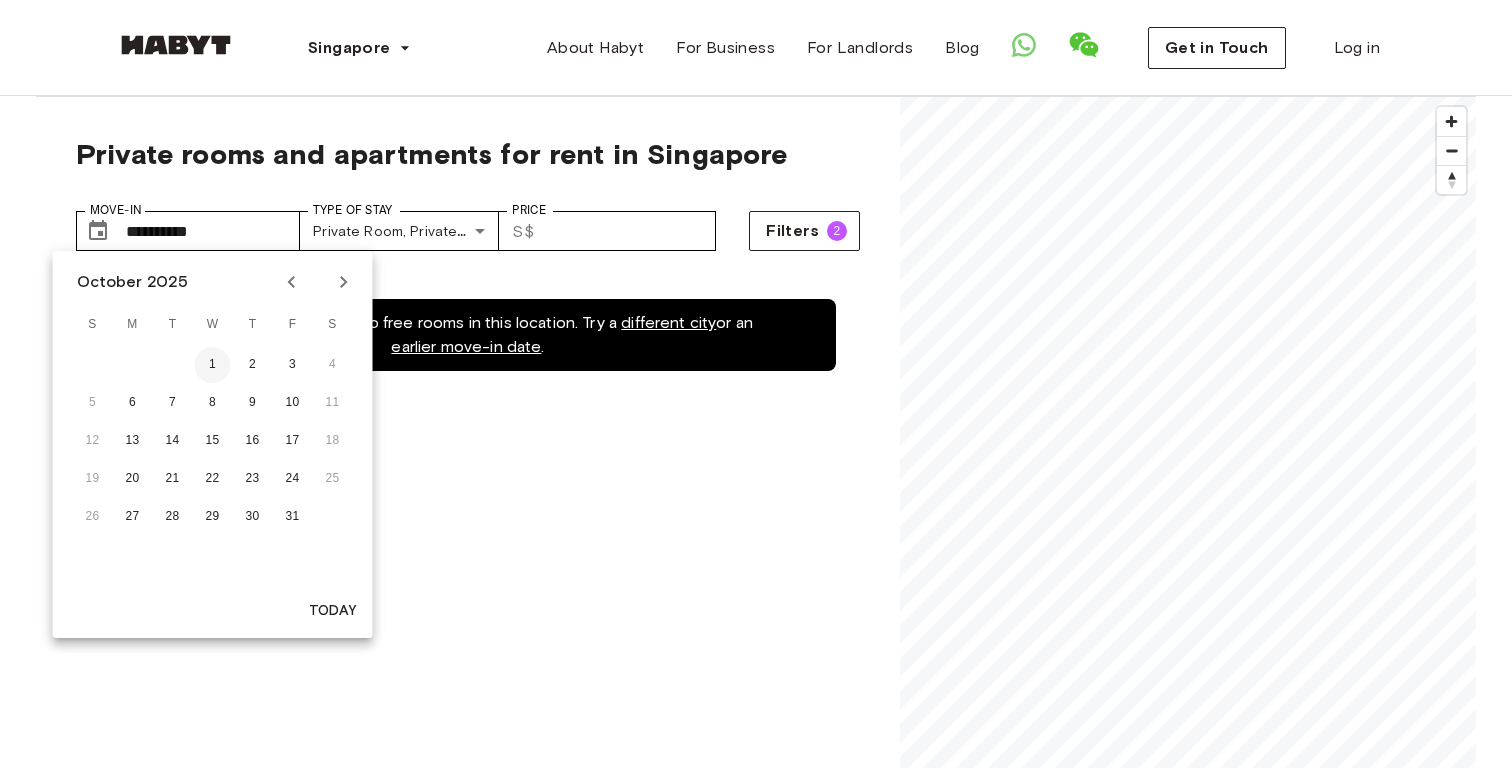 click on "1" at bounding box center (213, 365) 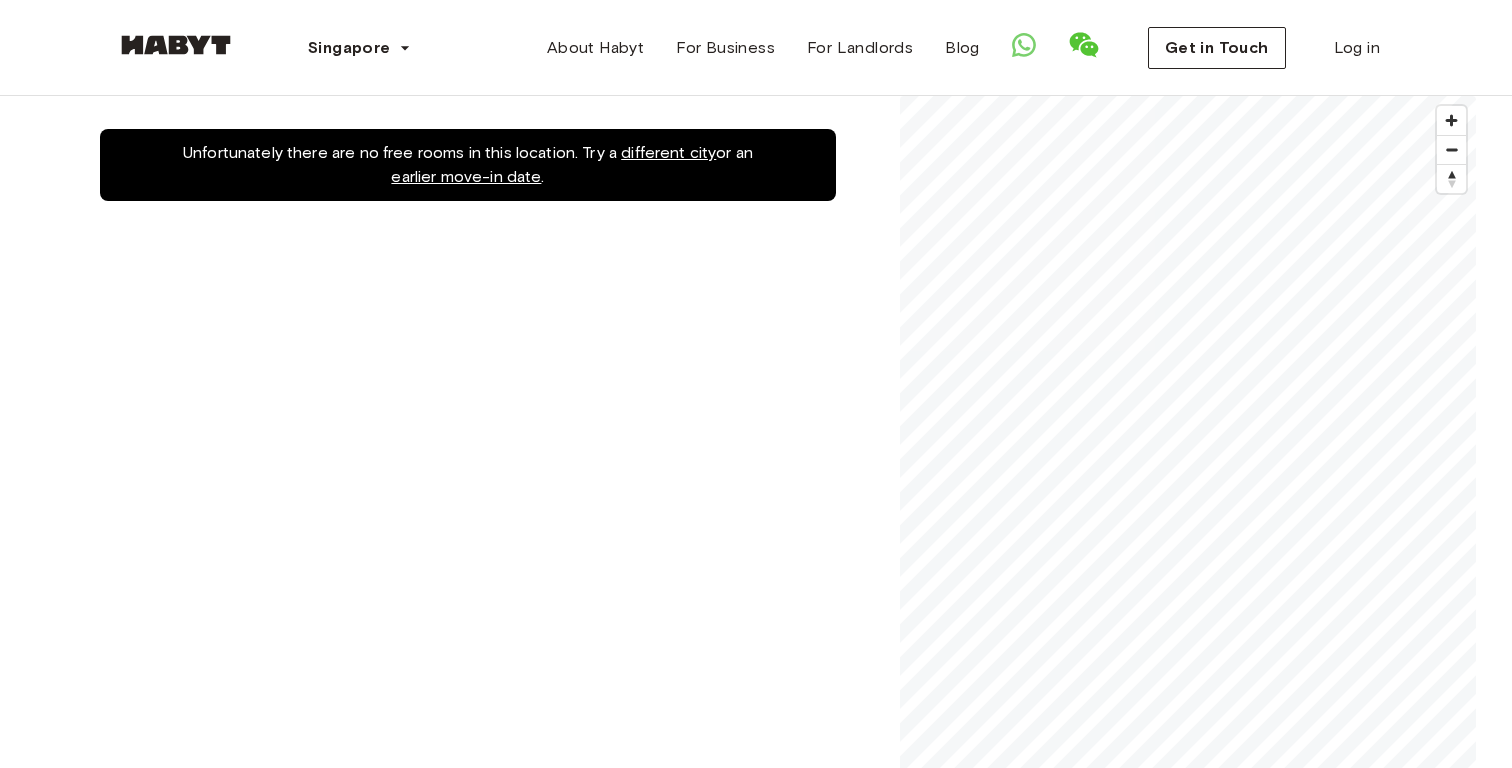scroll, scrollTop: 0, scrollLeft: 0, axis: both 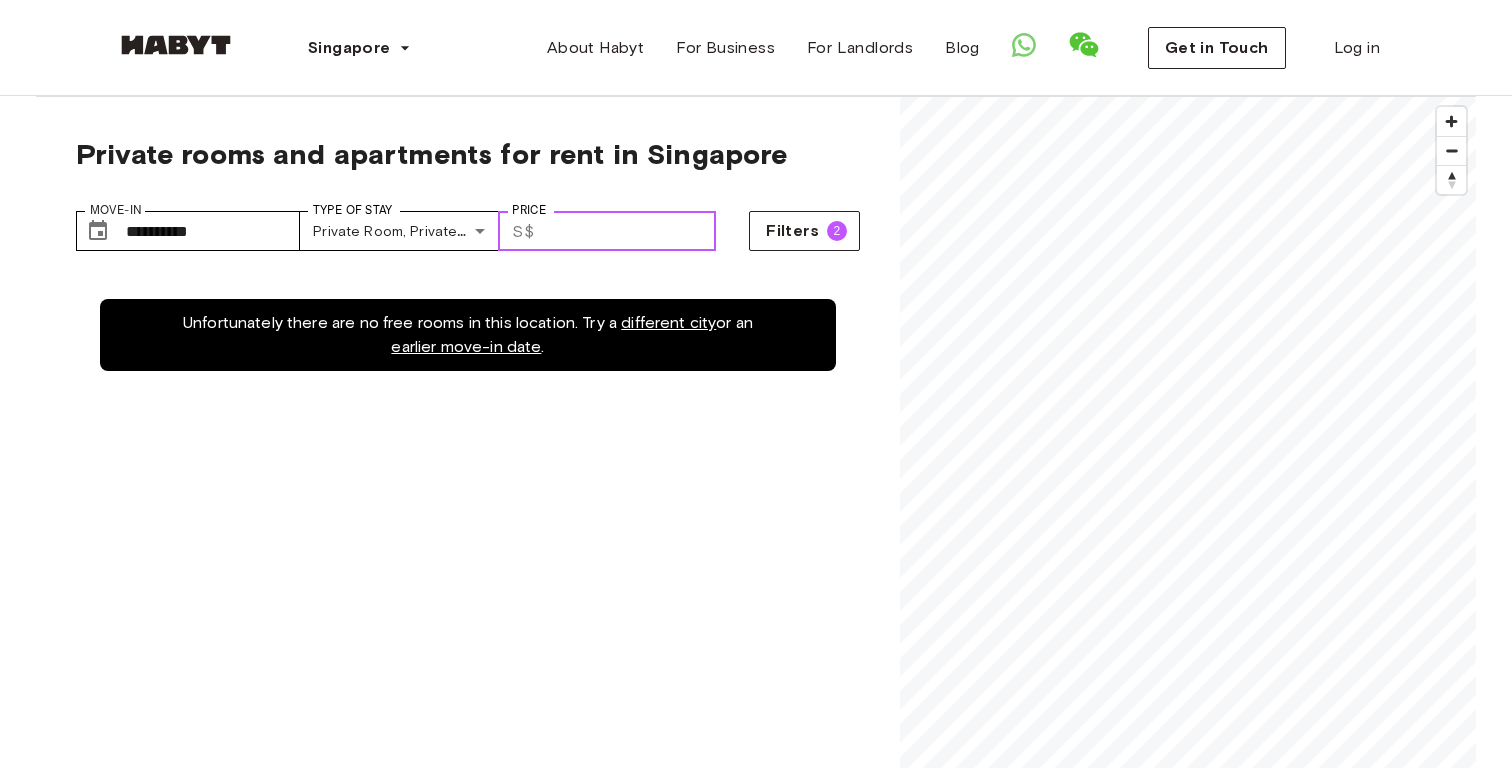 click on "****" at bounding box center [629, 231] 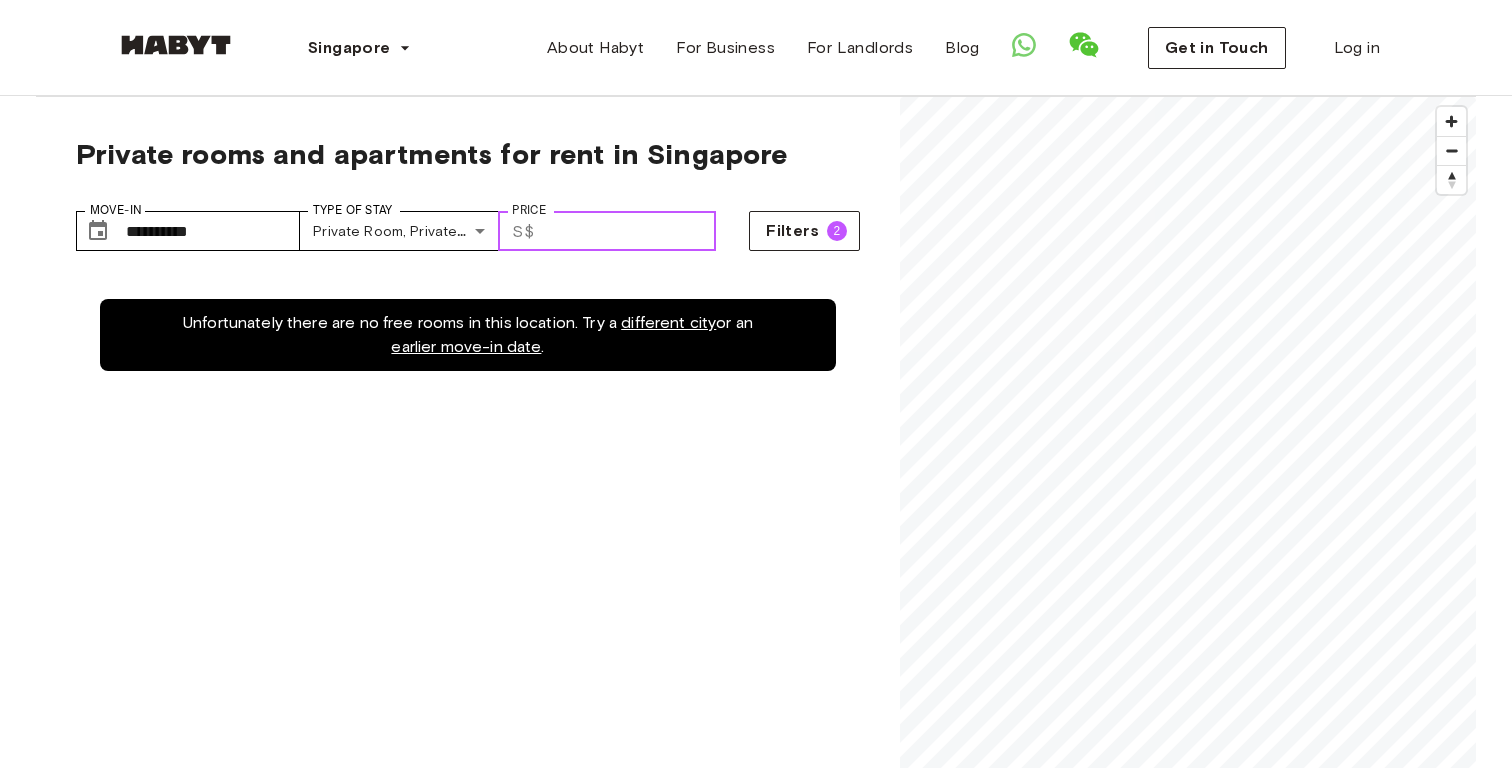 click on "****" at bounding box center (629, 231) 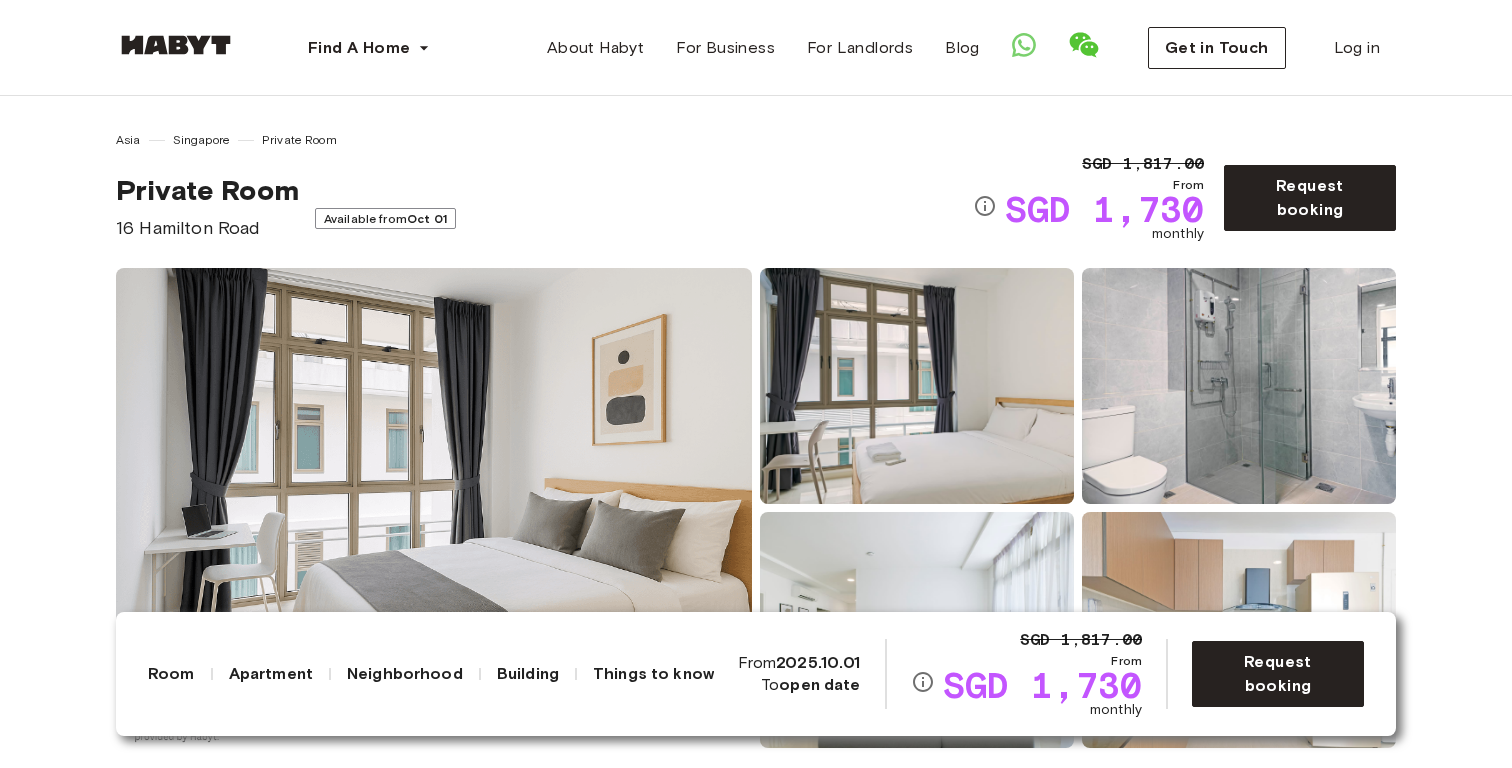 scroll, scrollTop: 0, scrollLeft: 0, axis: both 